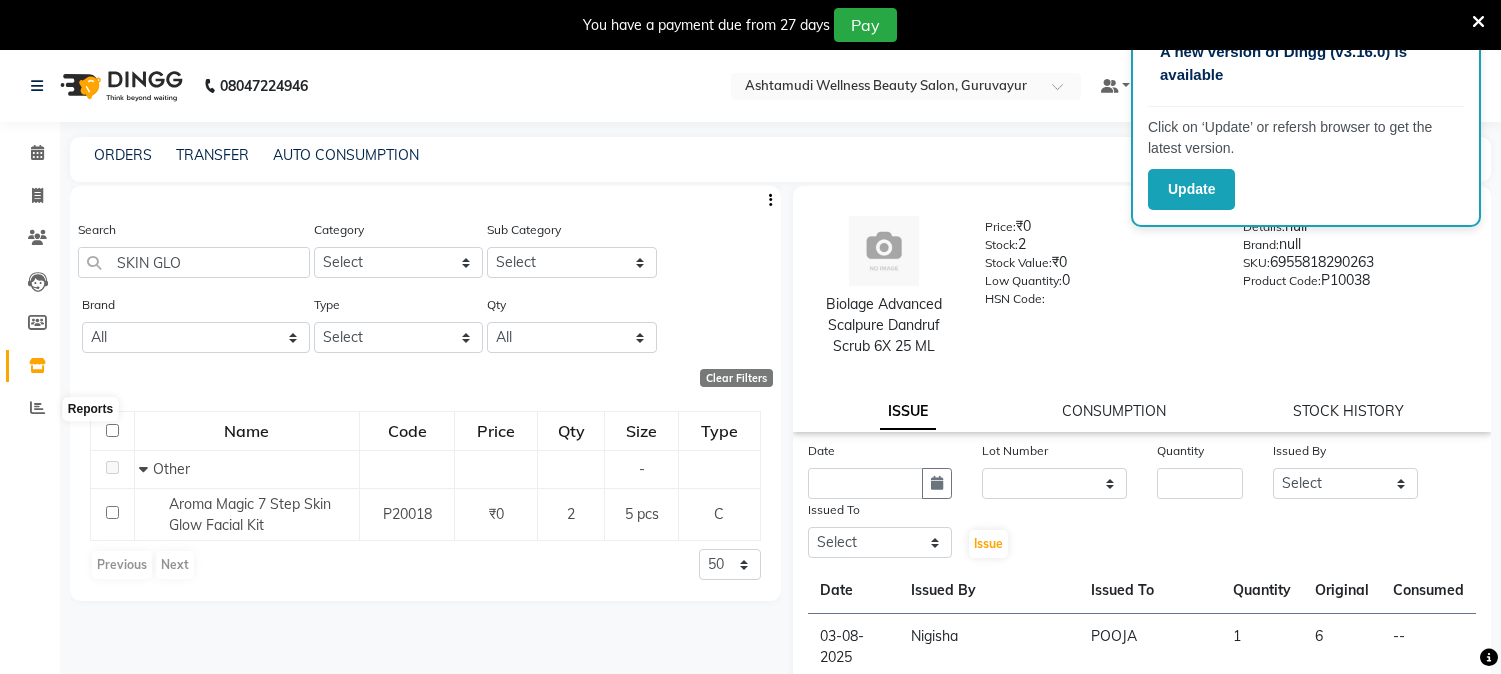 select 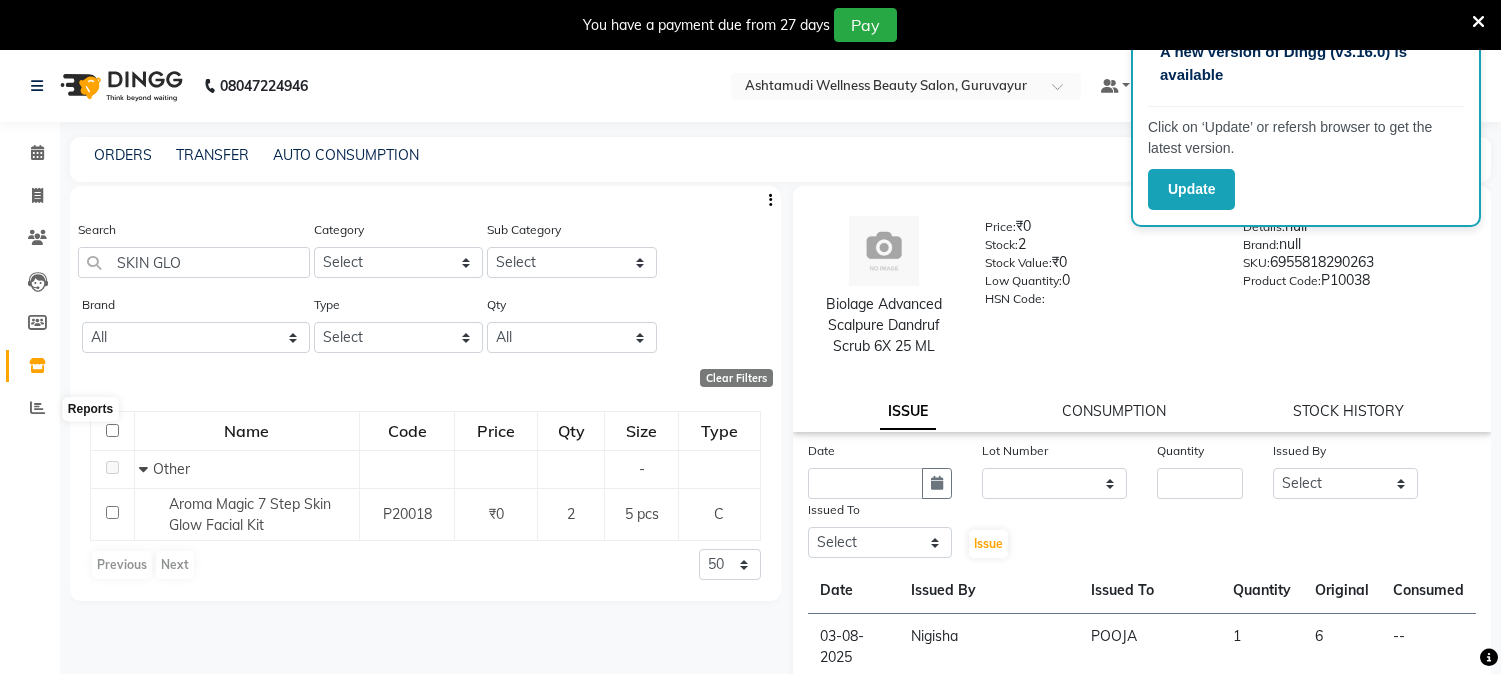 scroll, scrollTop: 0, scrollLeft: 0, axis: both 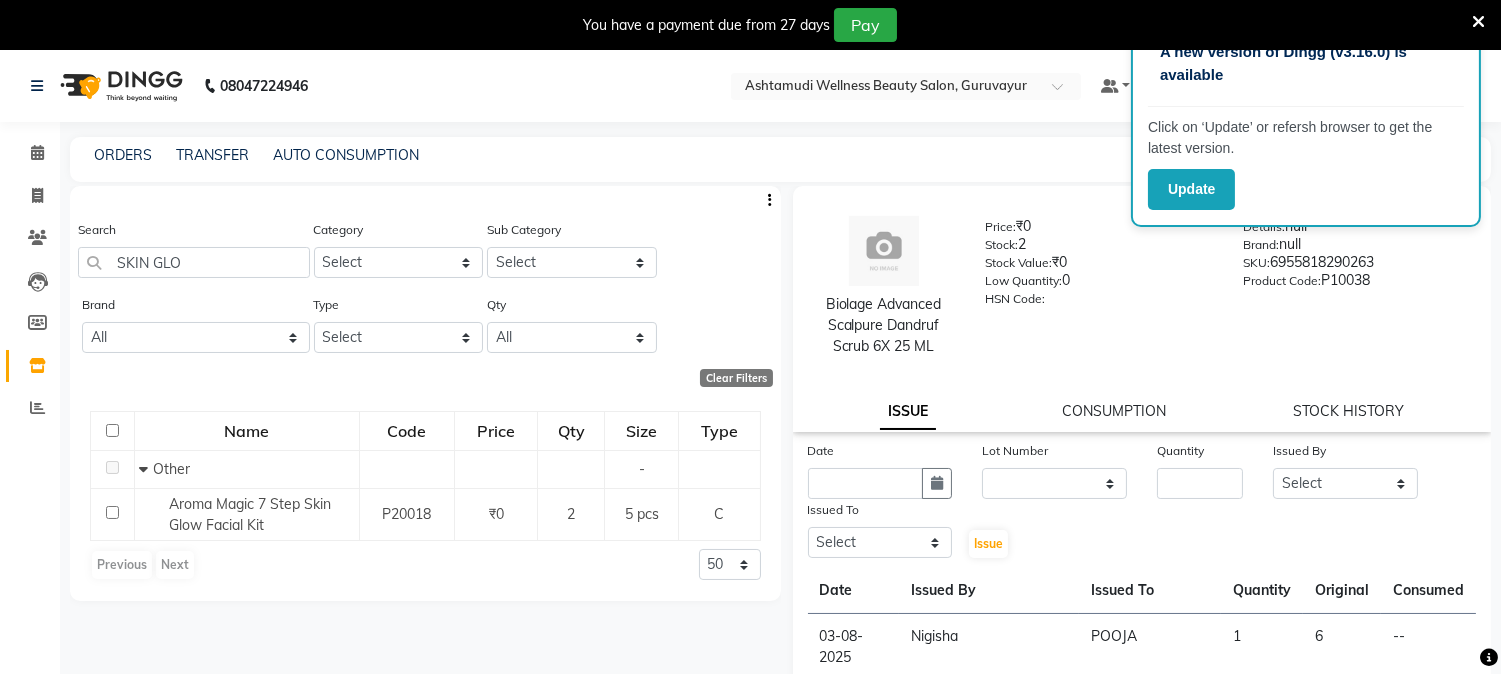drag, startPoint x: 184, startPoint y: 262, endPoint x: 103, endPoint y: 266, distance: 81.09871 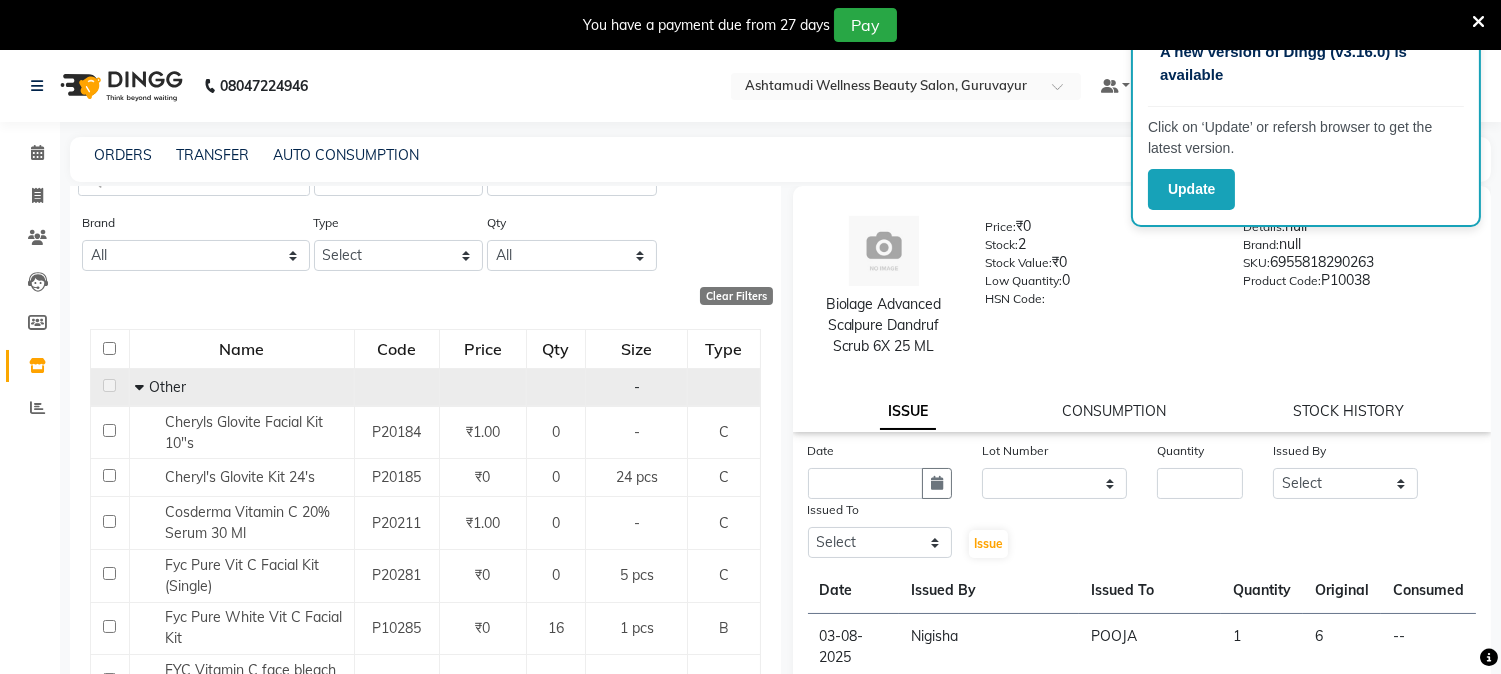 scroll, scrollTop: 0, scrollLeft: 0, axis: both 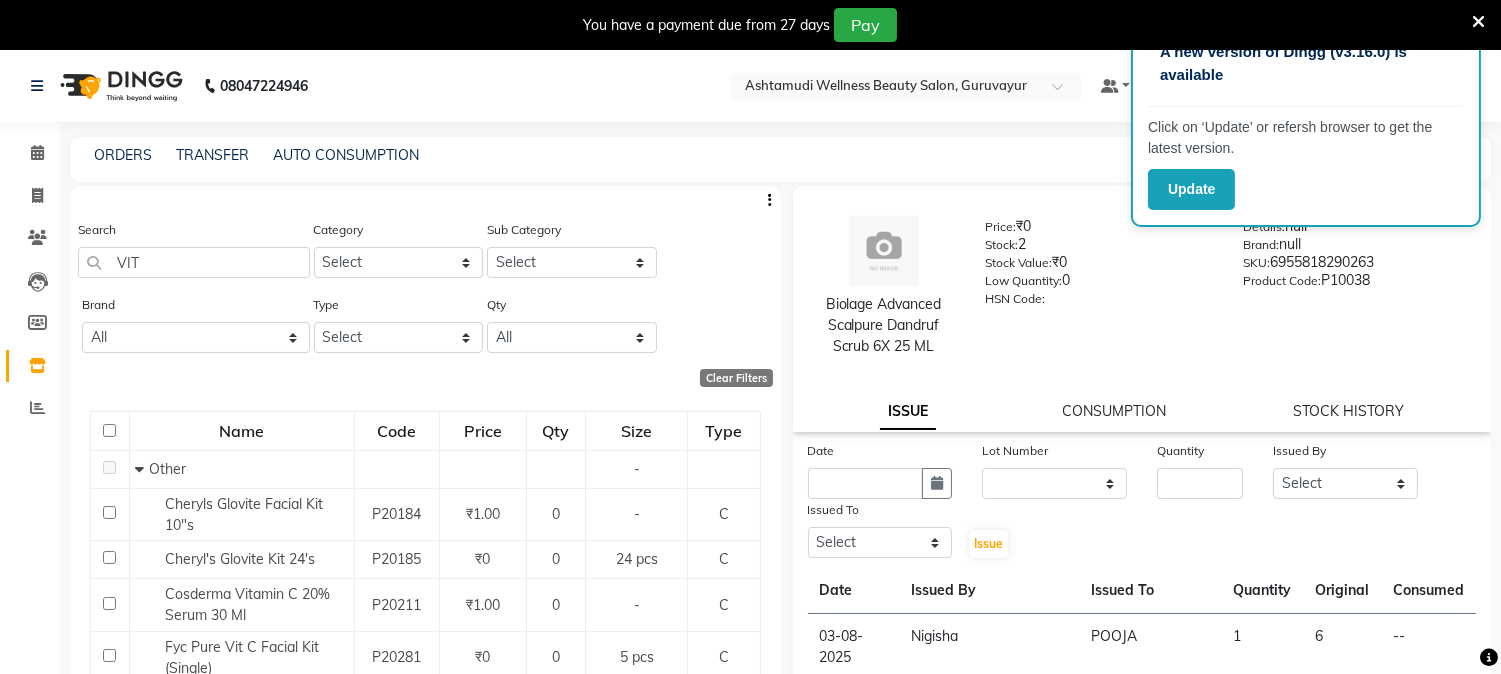 drag, startPoint x: 154, startPoint y: 258, endPoint x: 106, endPoint y: 258, distance: 48 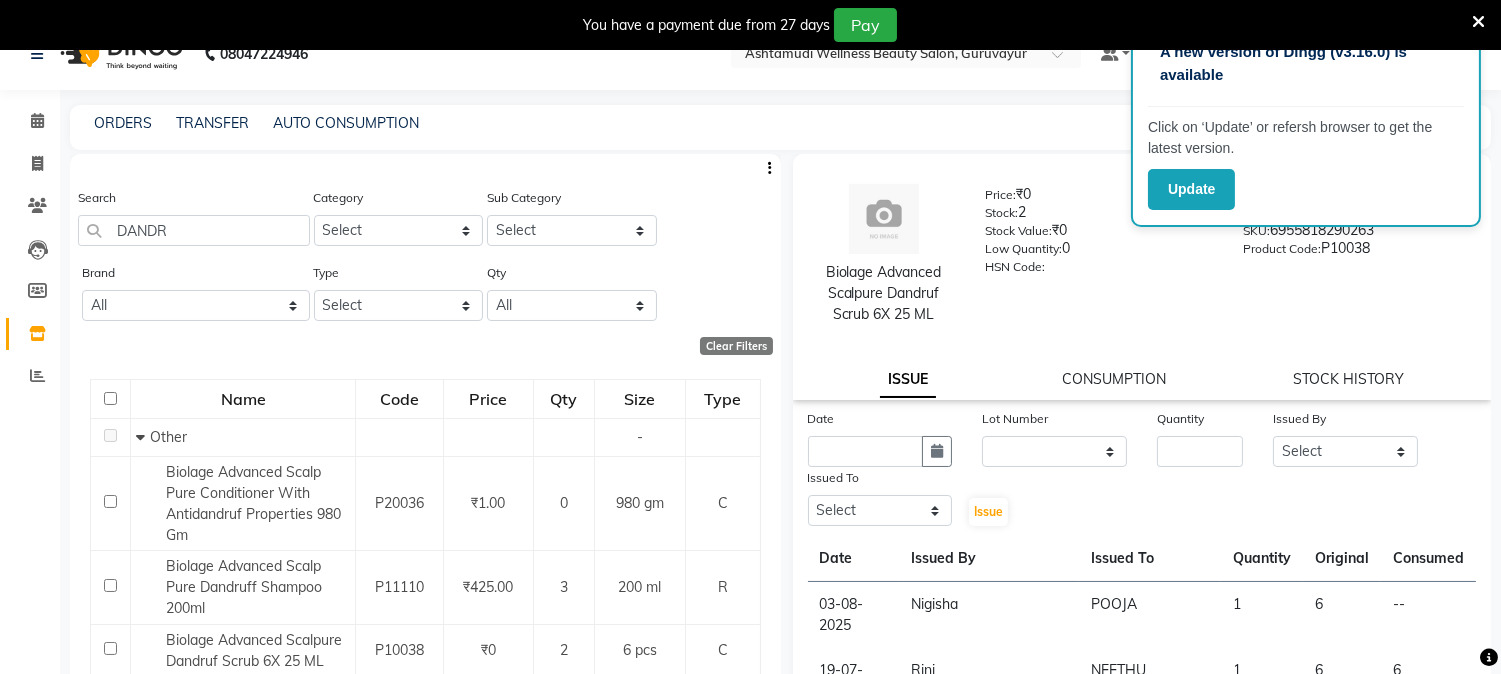 scroll, scrollTop: 62, scrollLeft: 0, axis: vertical 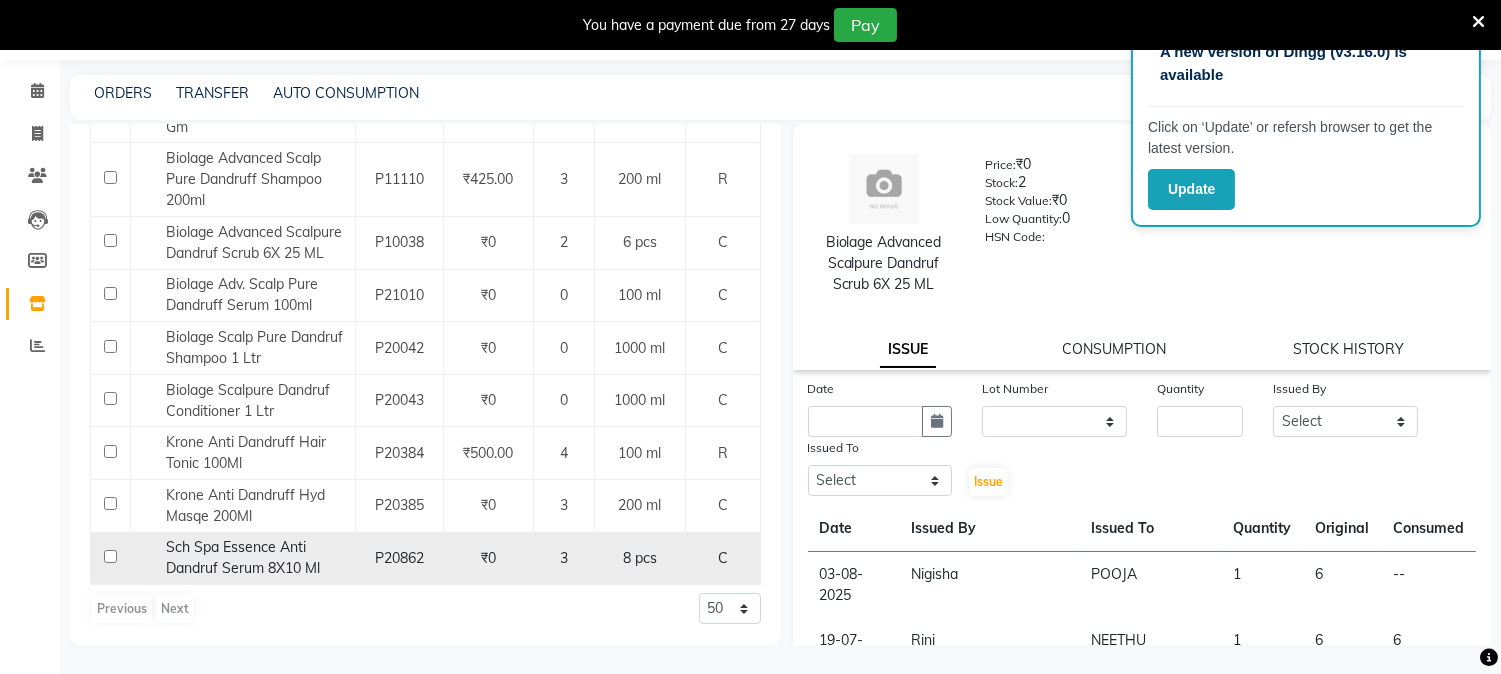type on "DANDR" 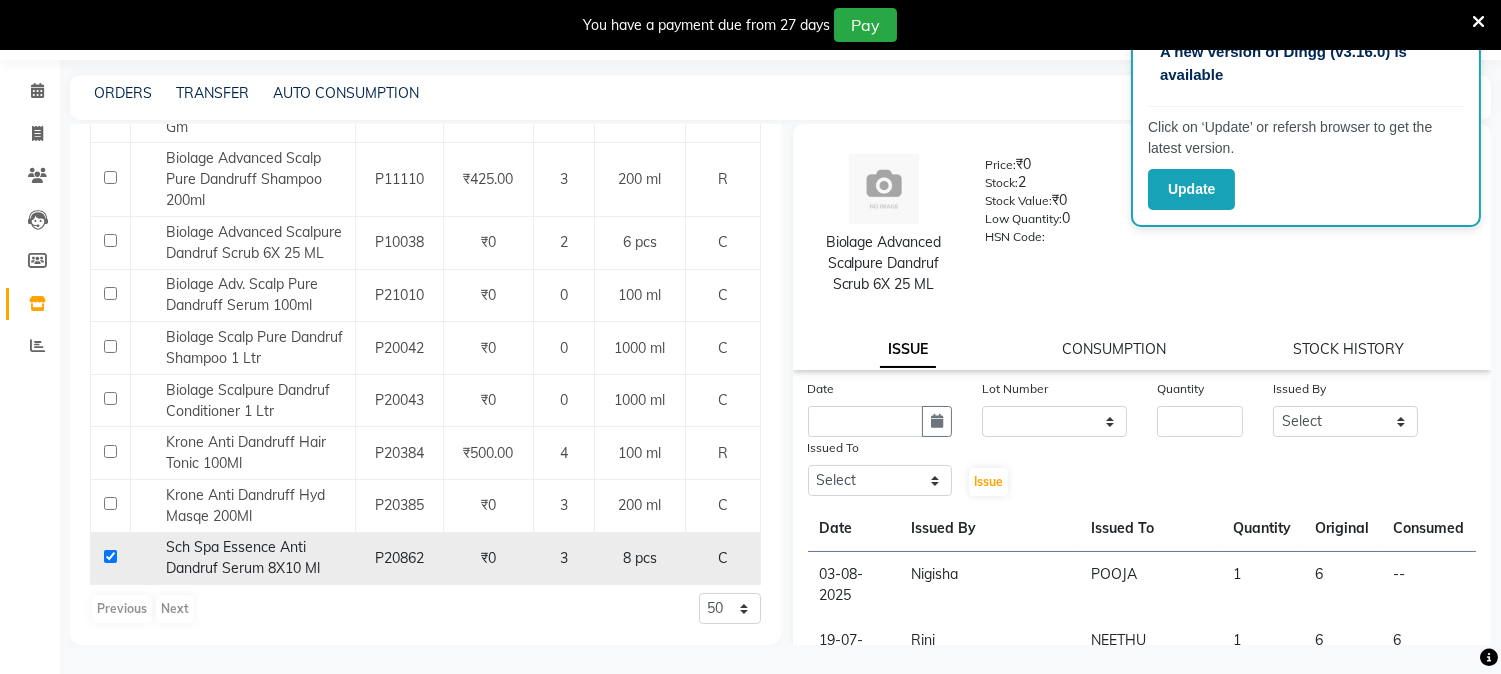 checkbox on "true" 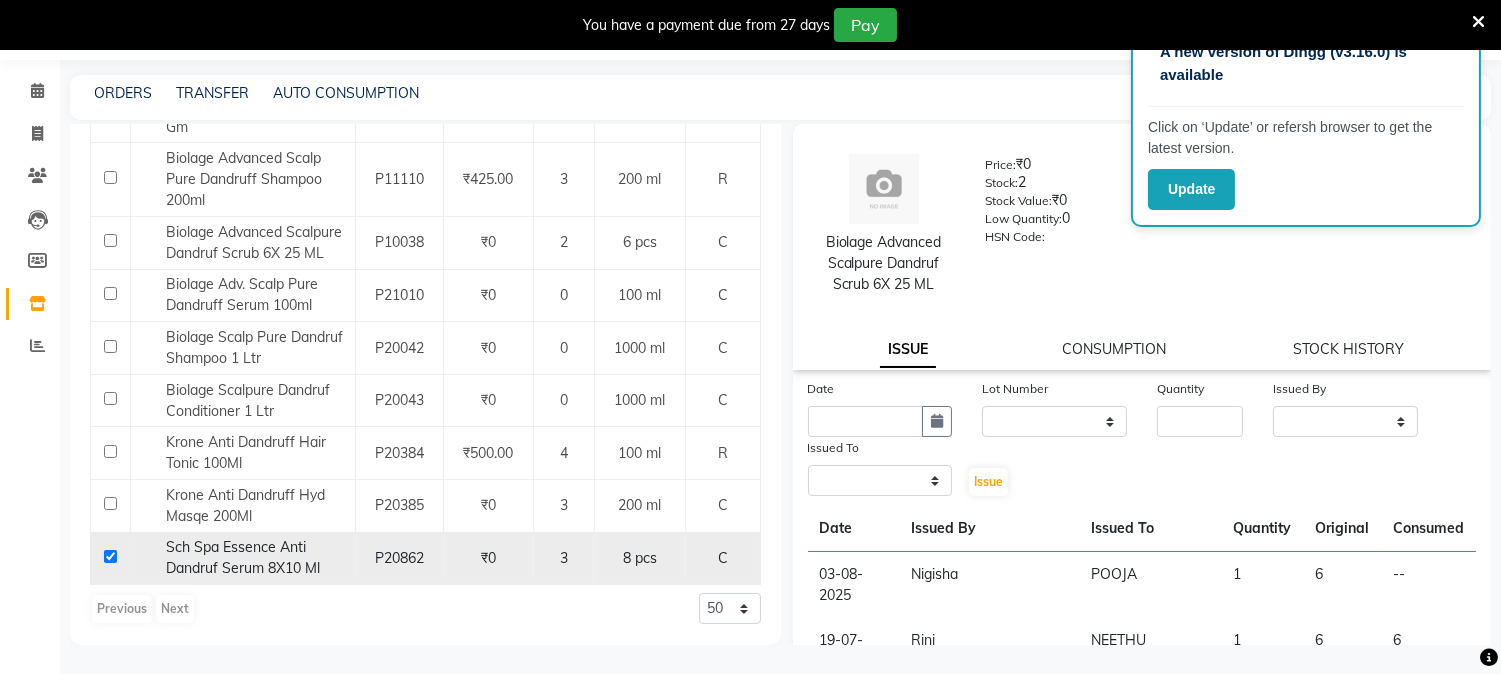 select 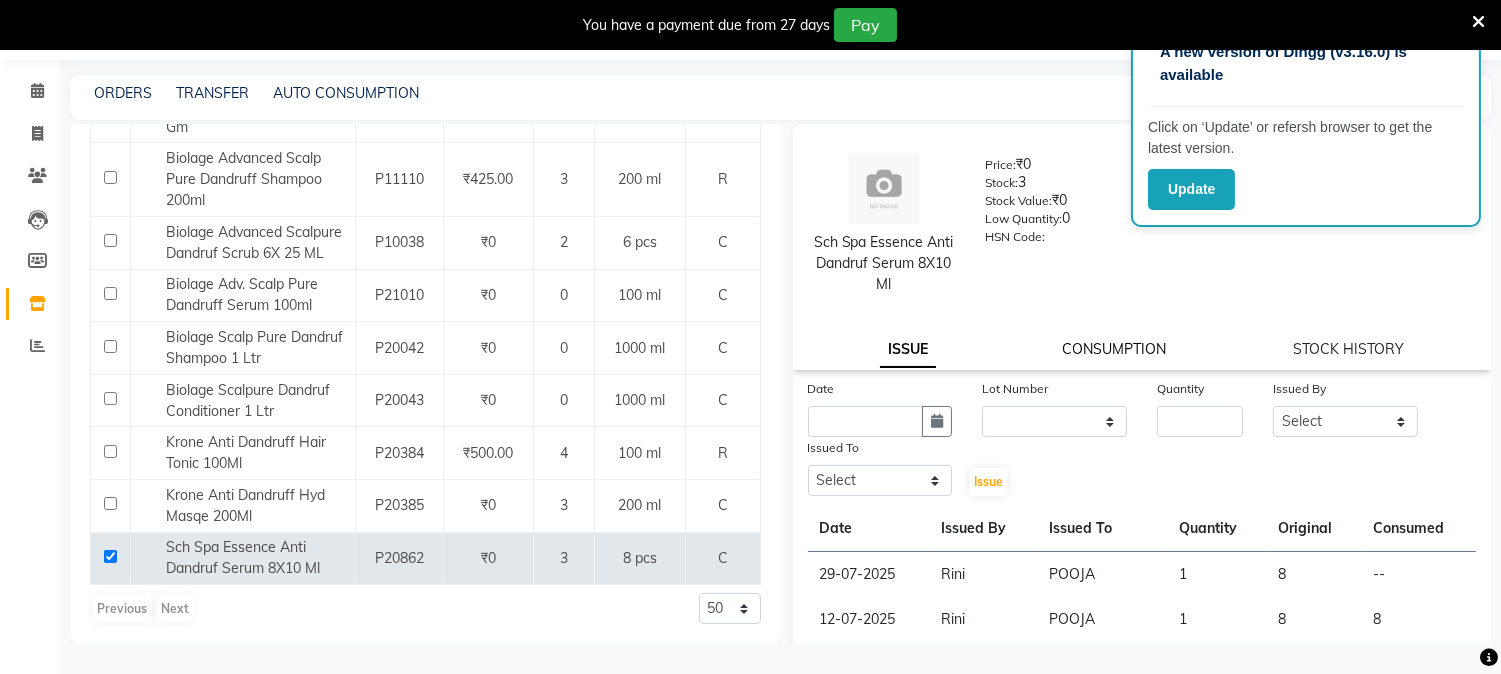 click on "CONSUMPTION" 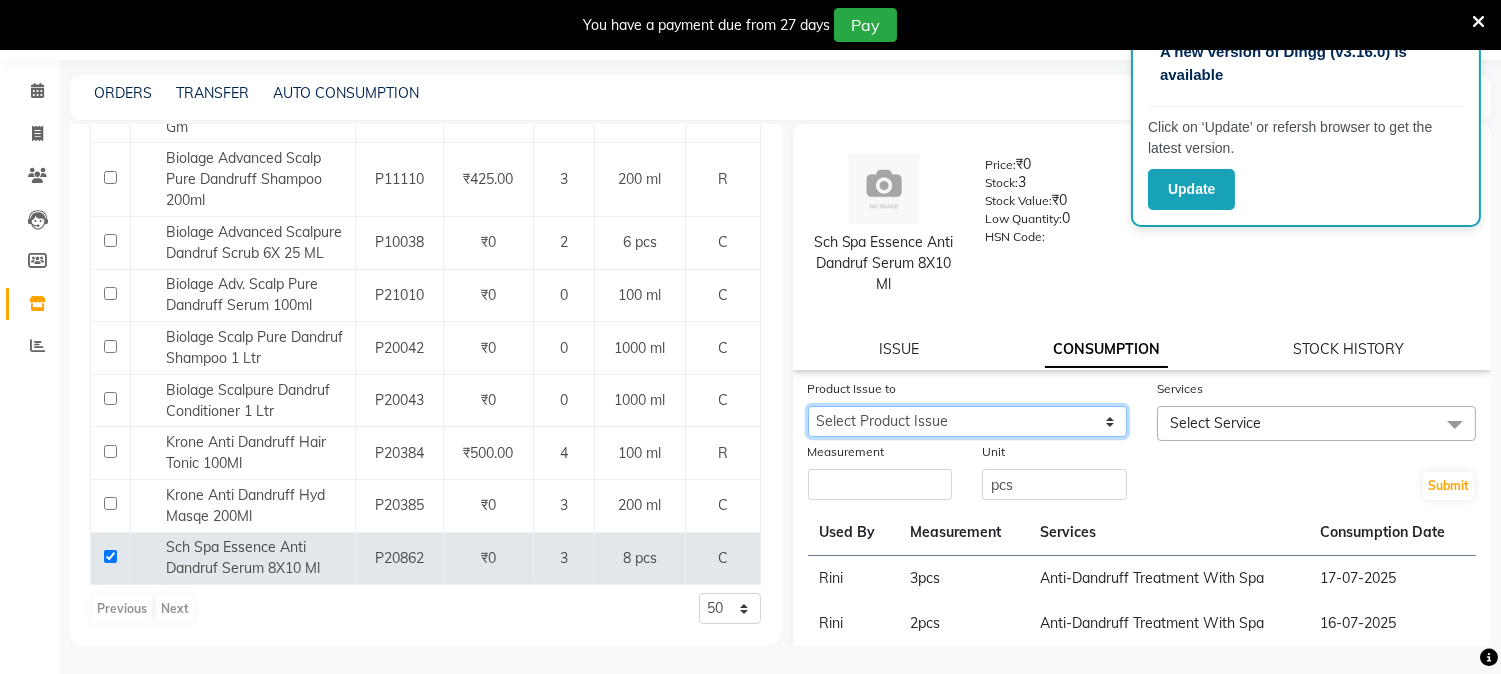click on "Select Product Issue 2025-07-29, Issued to: POOJA, Balance: 8" 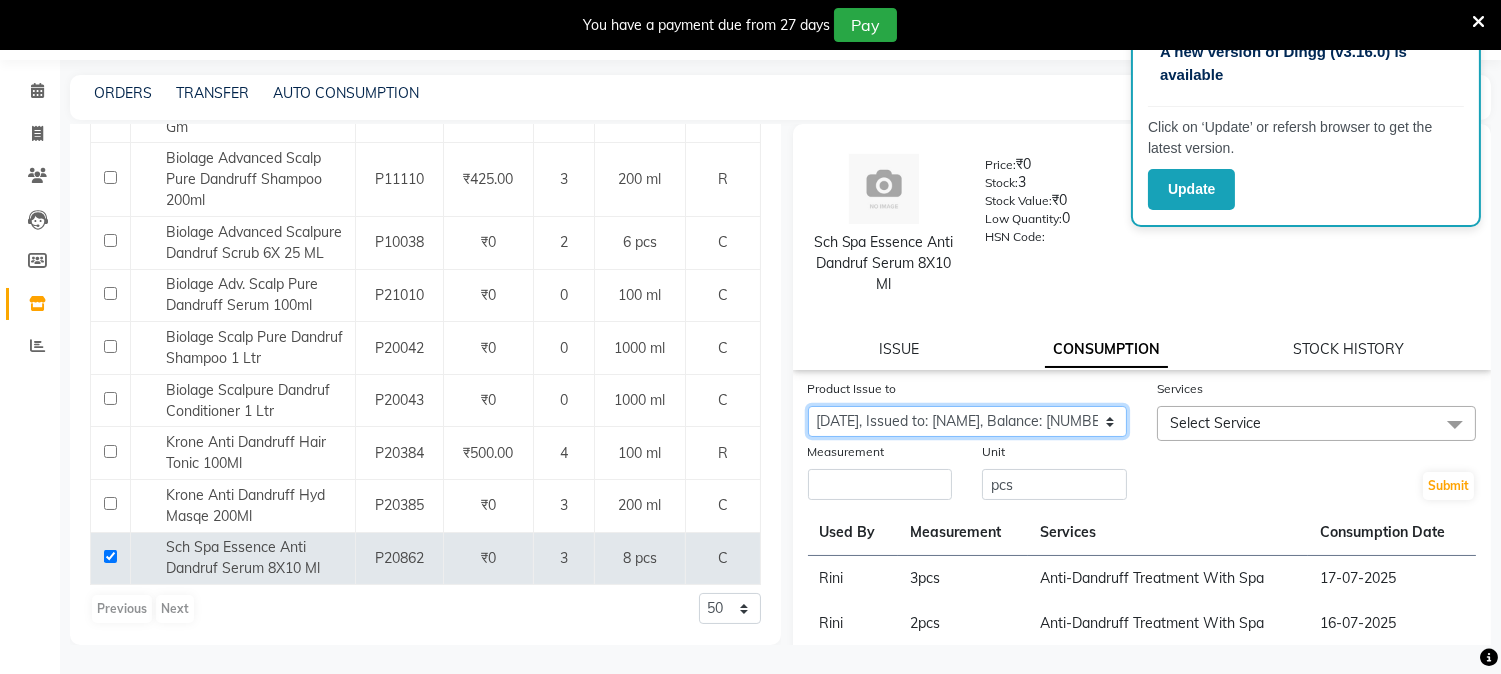click on "Select Product Issue 2025-07-29, Issued to: POOJA, Balance: 8" 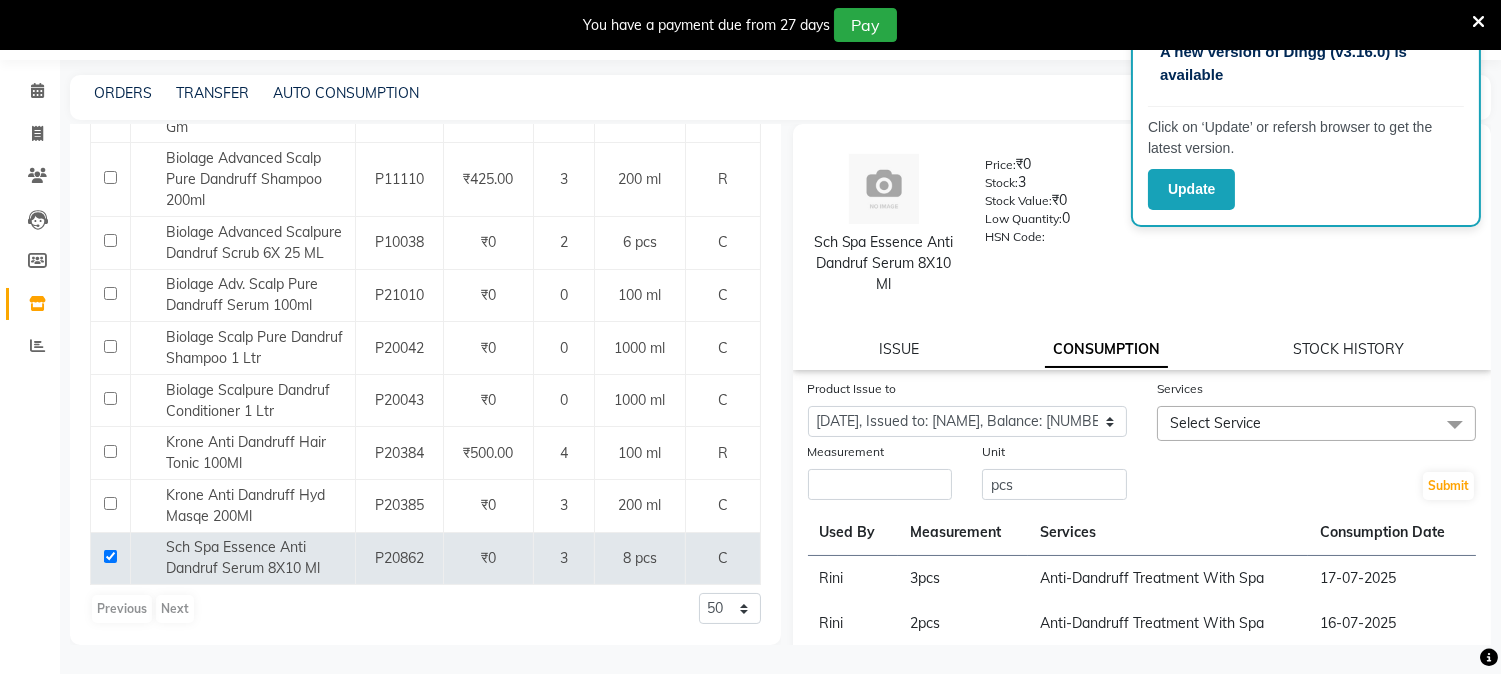 click 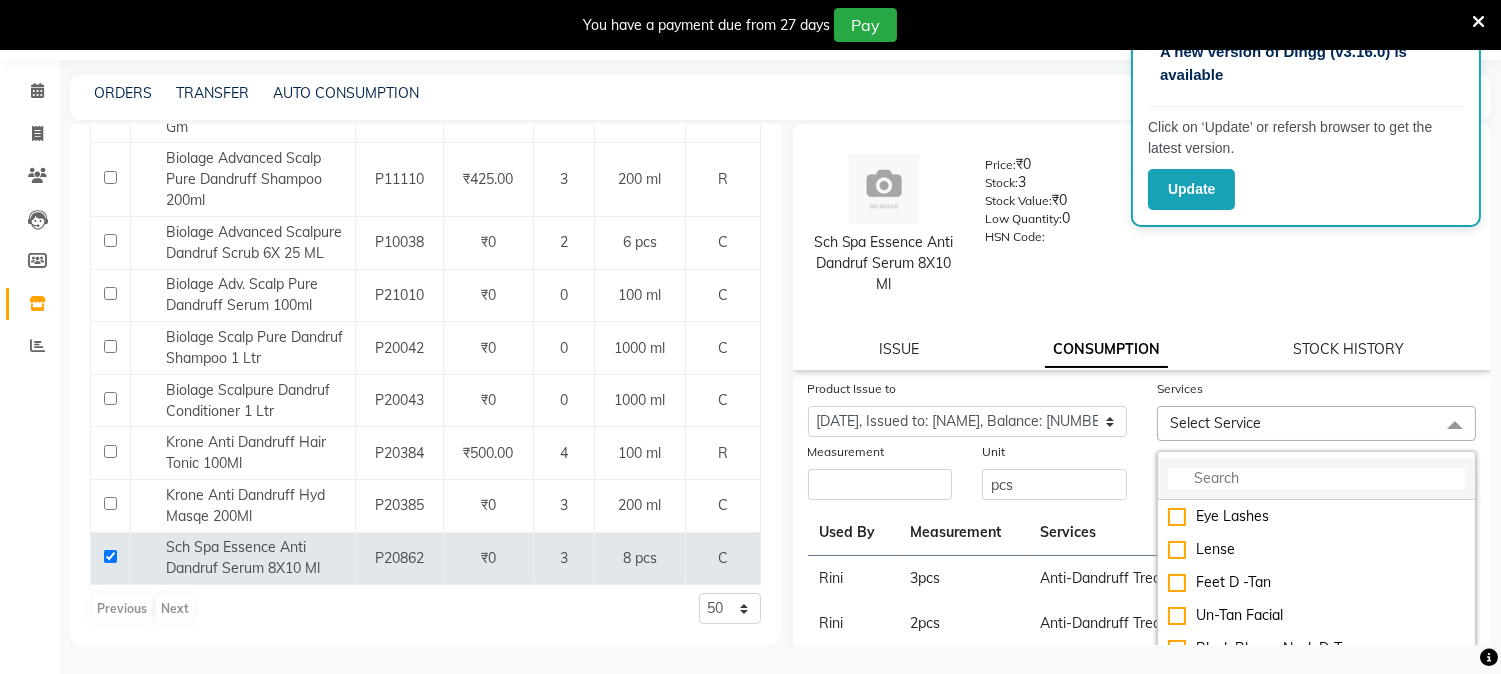 click 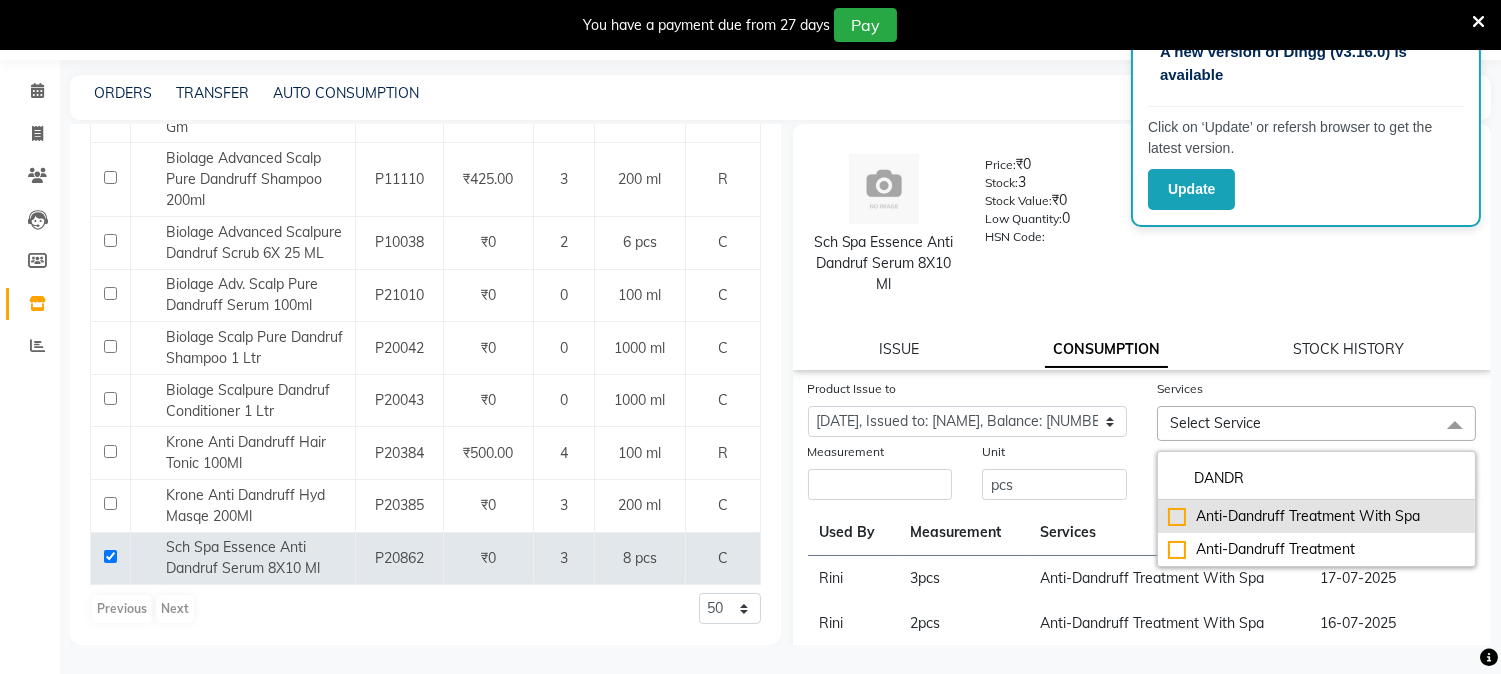 type on "DANDR" 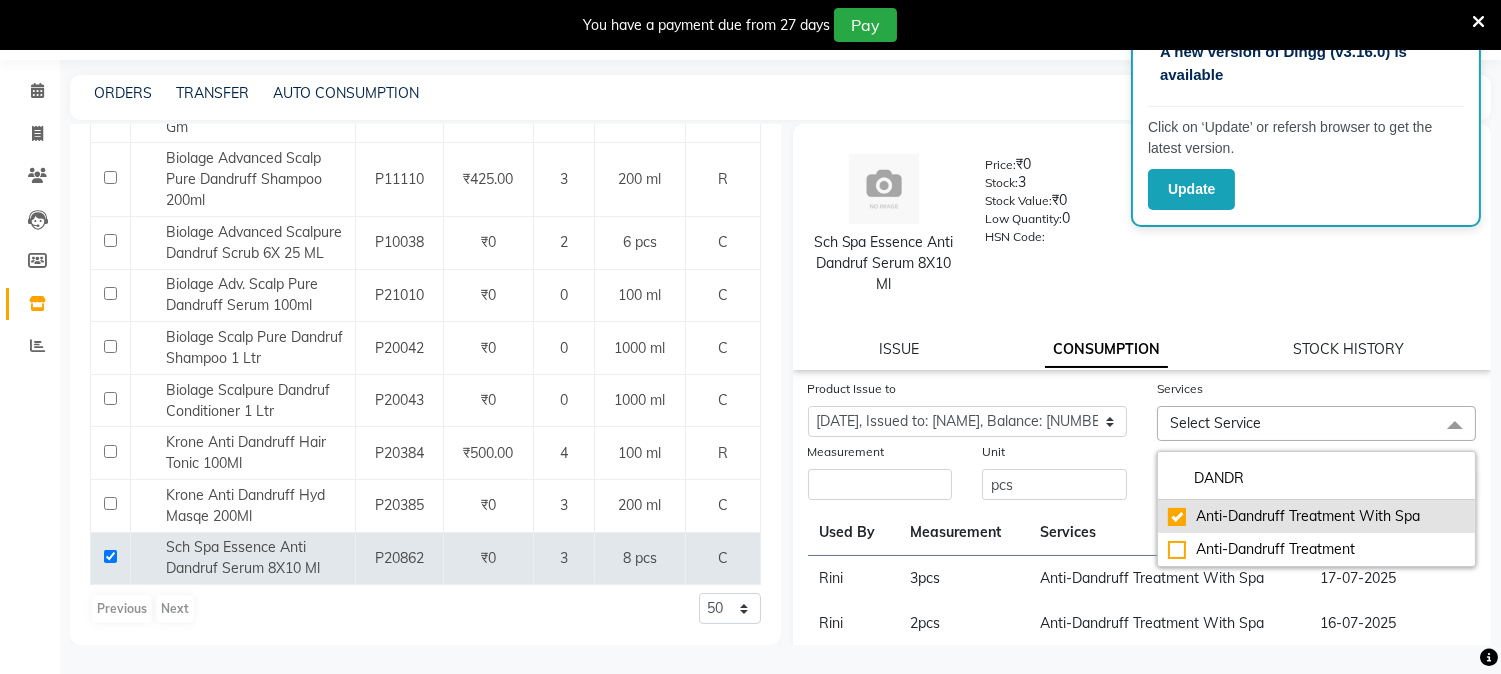 checkbox on "true" 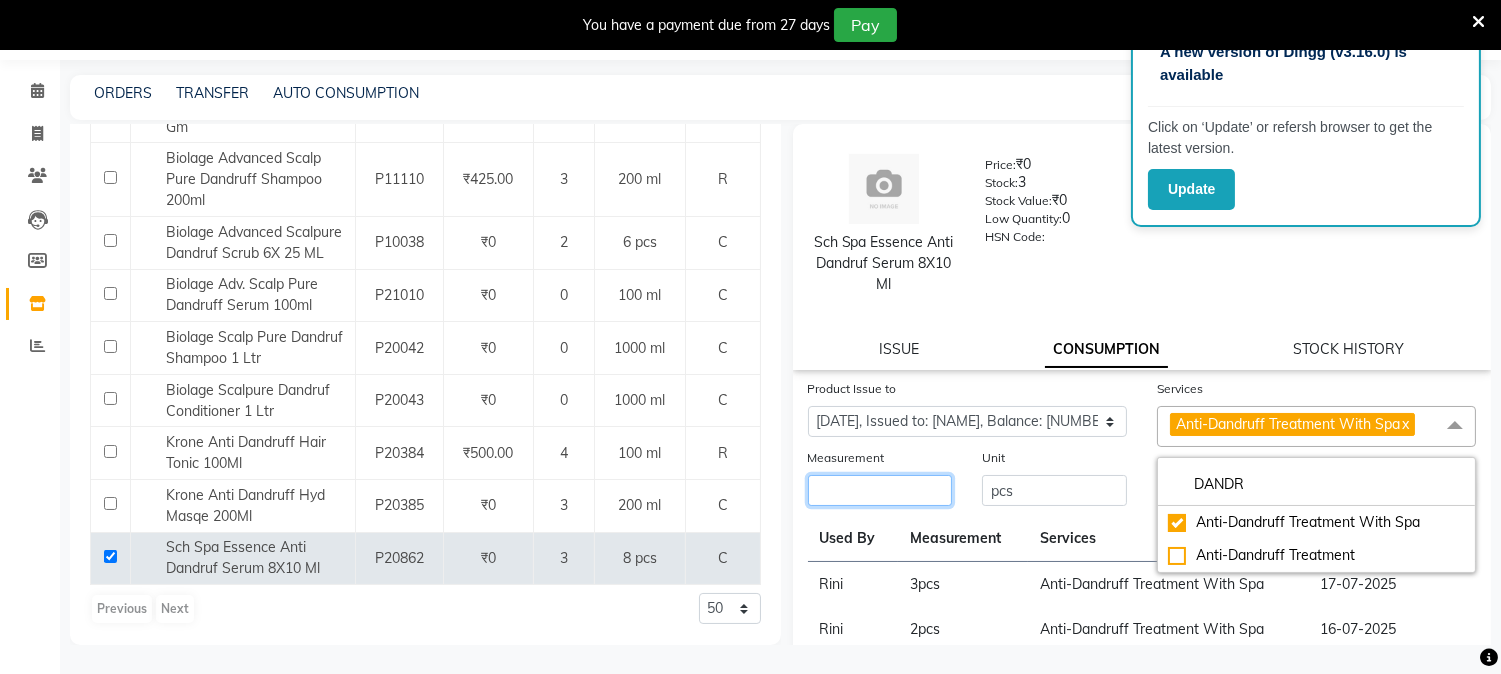 click 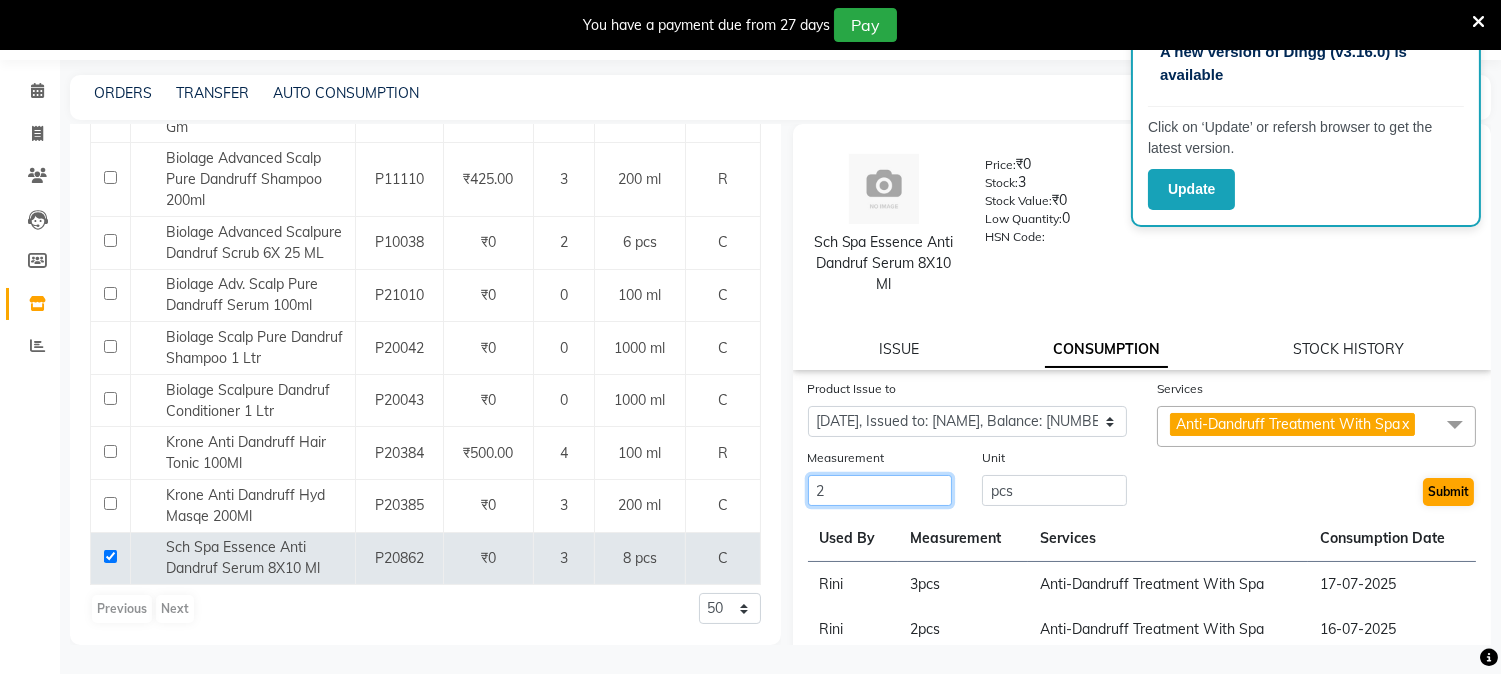 type on "2" 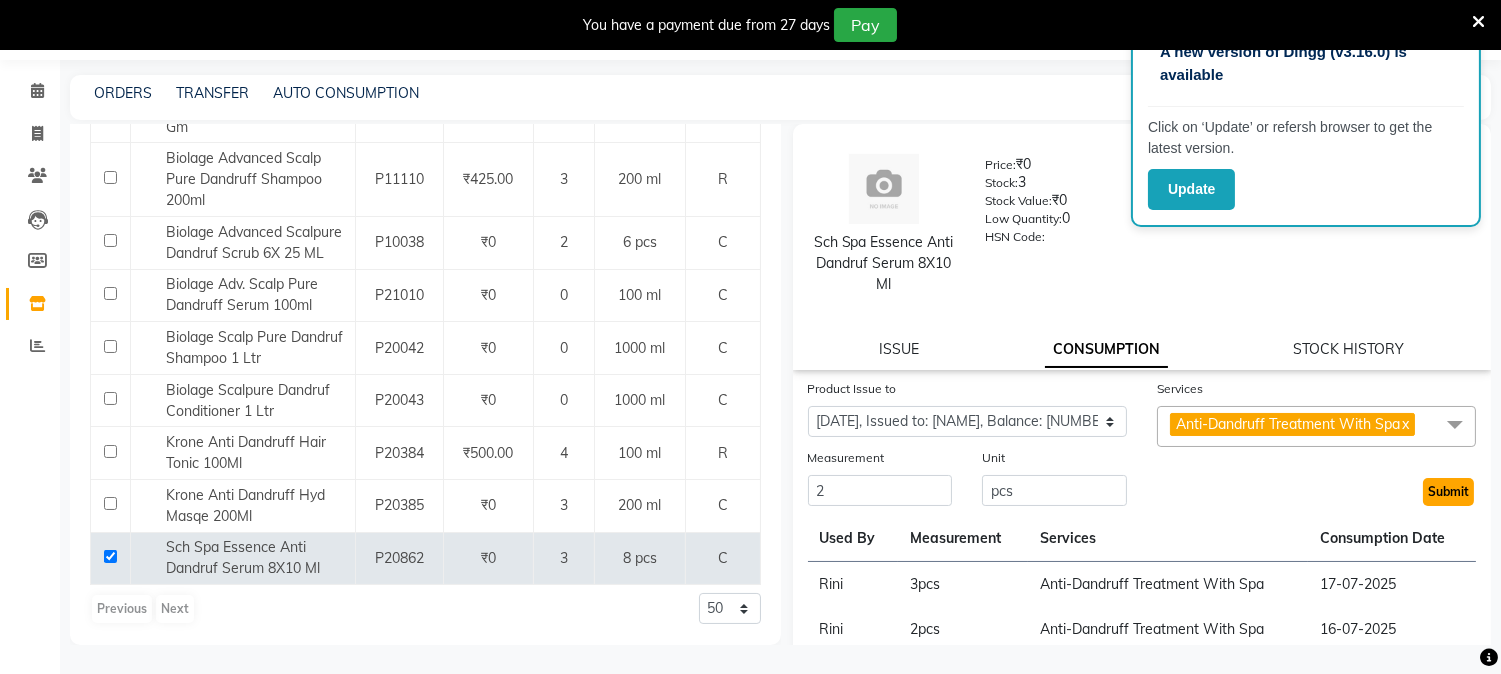 click on "Submit" 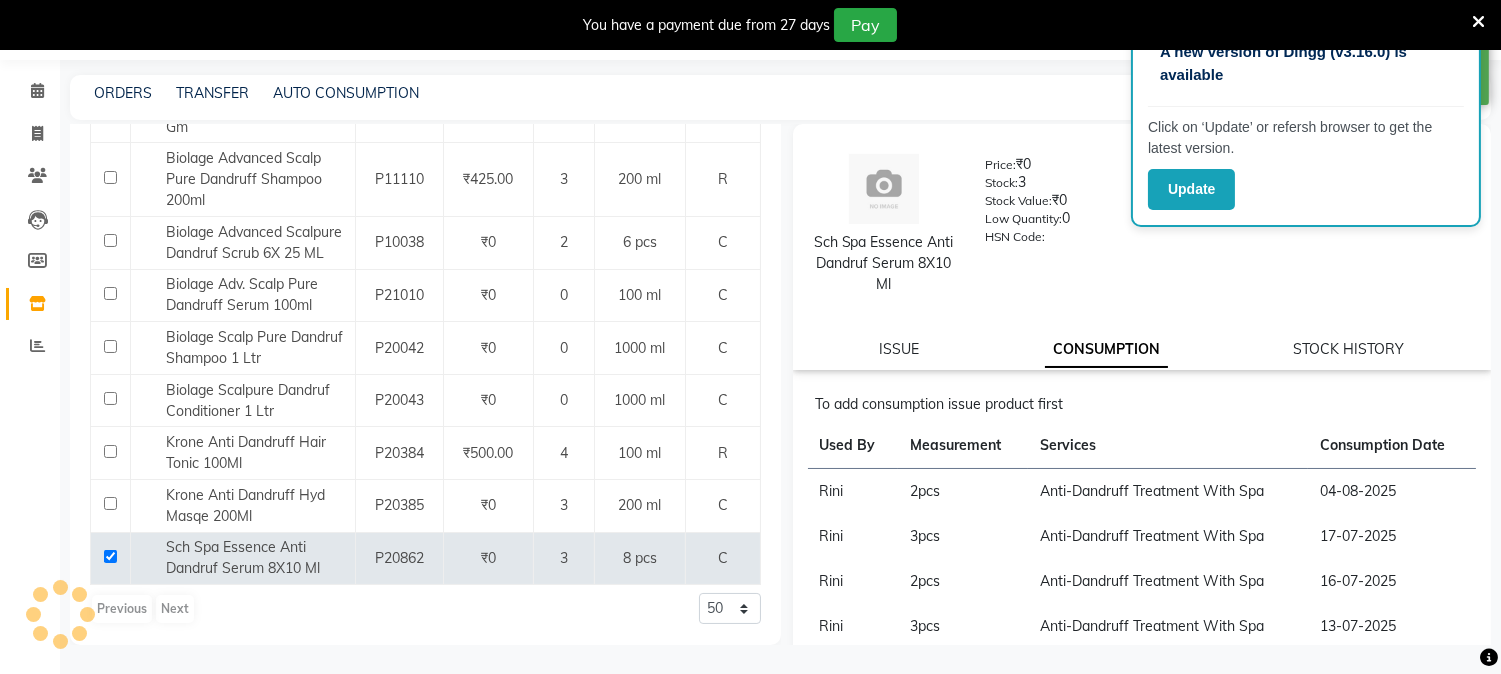 scroll, scrollTop: 0, scrollLeft: 0, axis: both 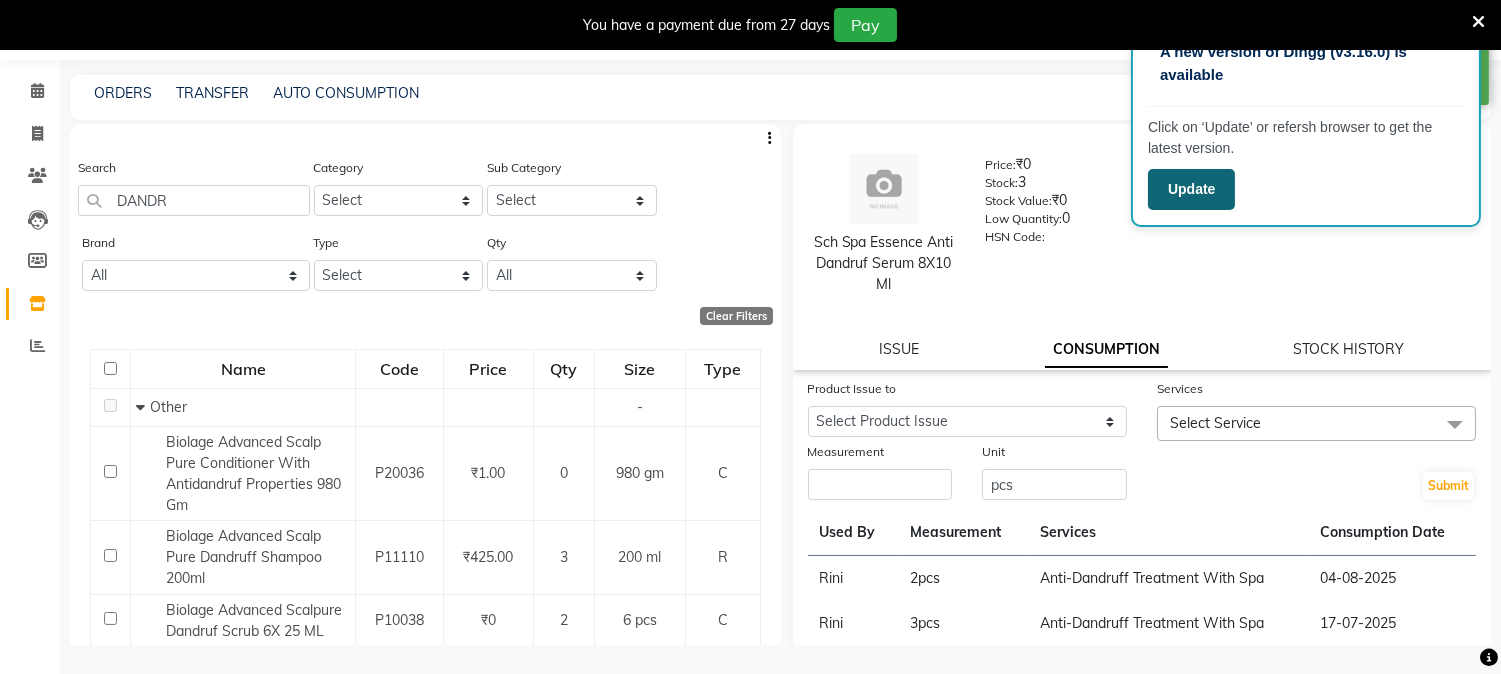 click on "Update" 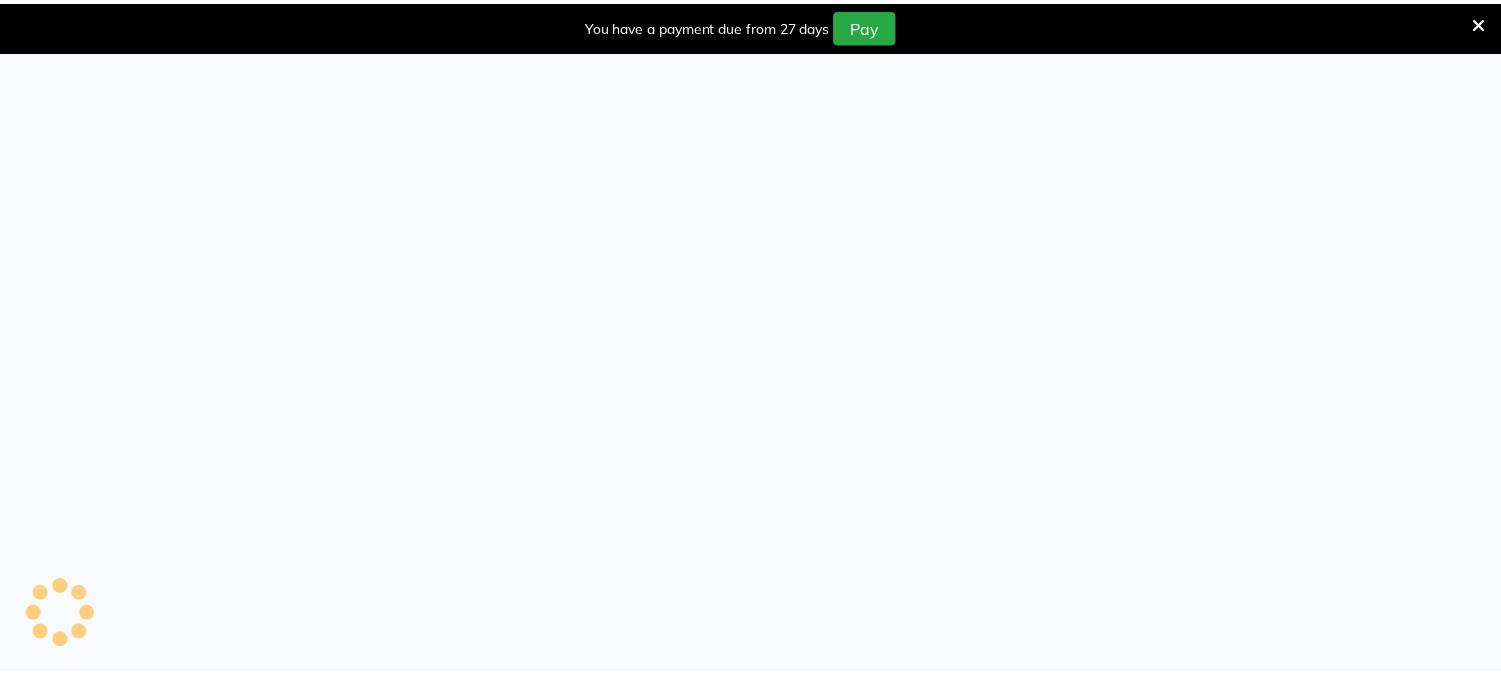 scroll, scrollTop: 0, scrollLeft: 0, axis: both 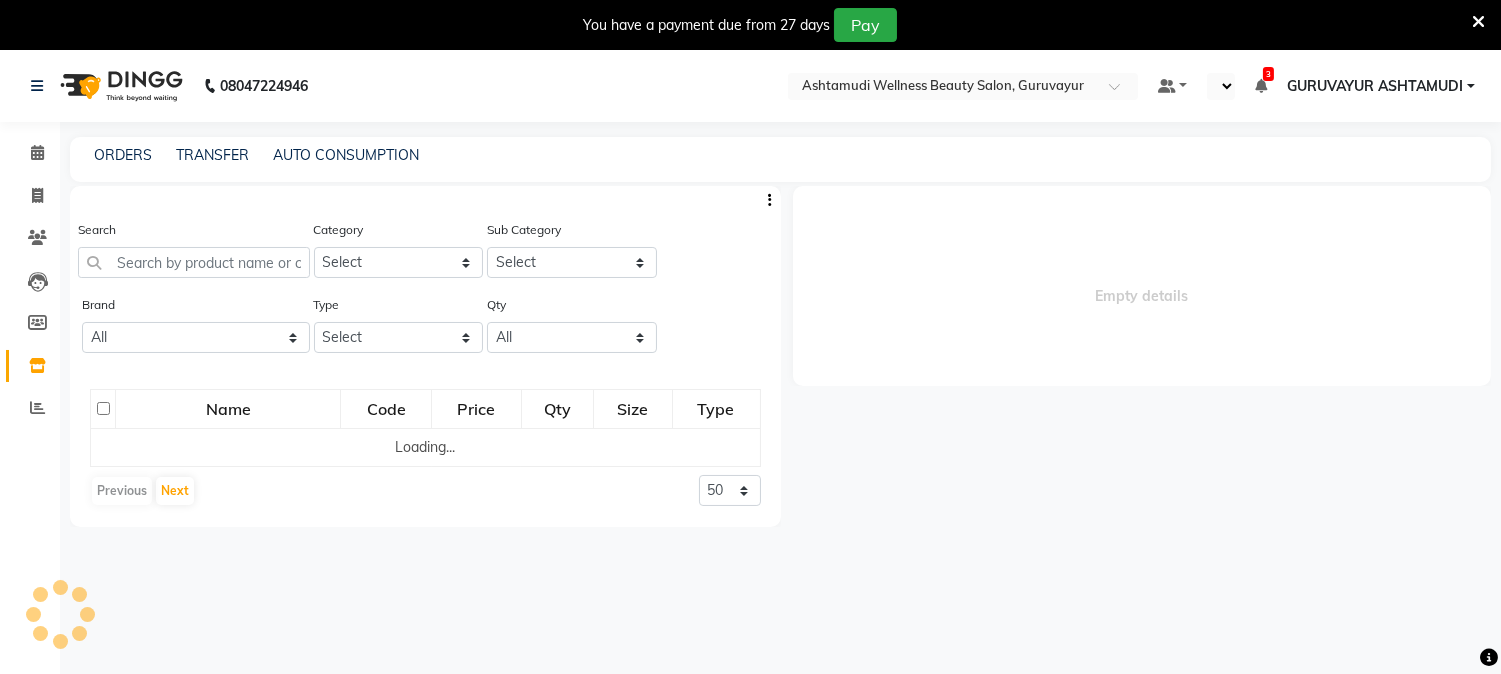 select on "en" 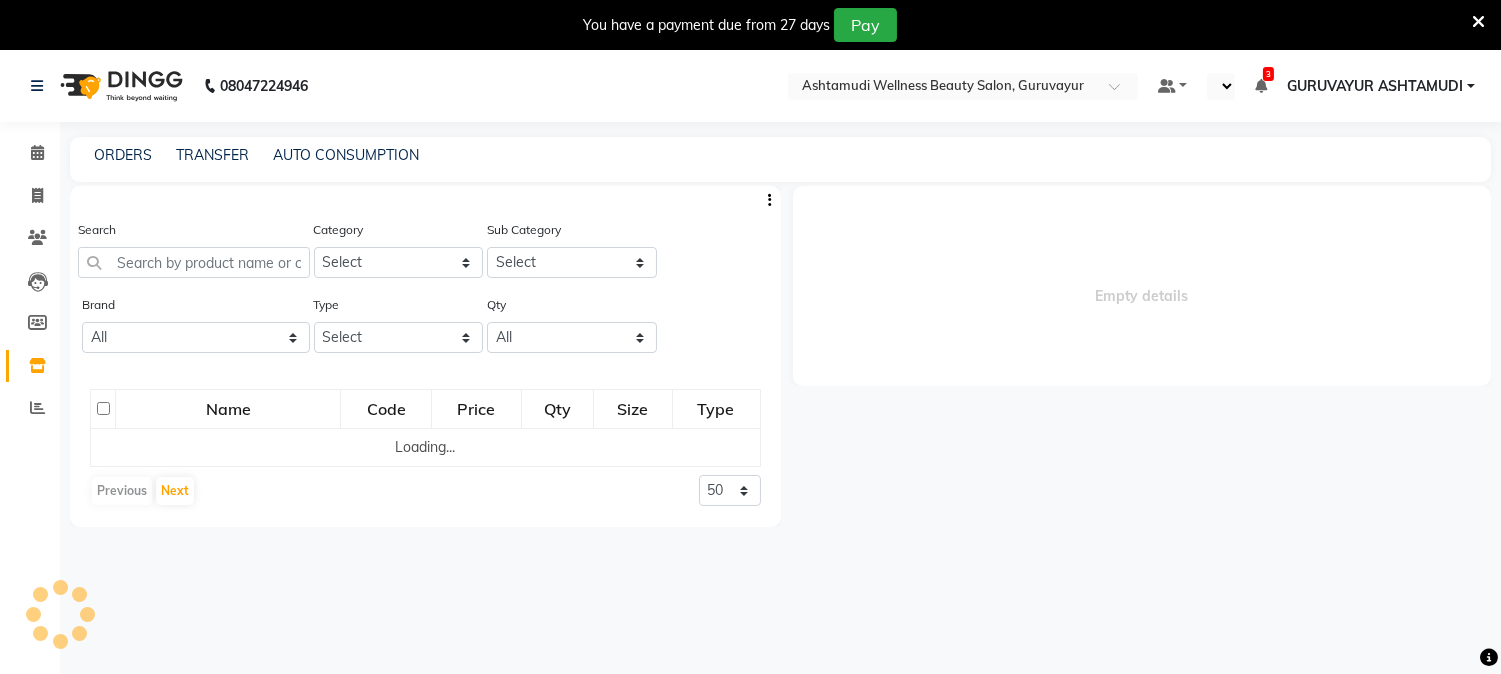select 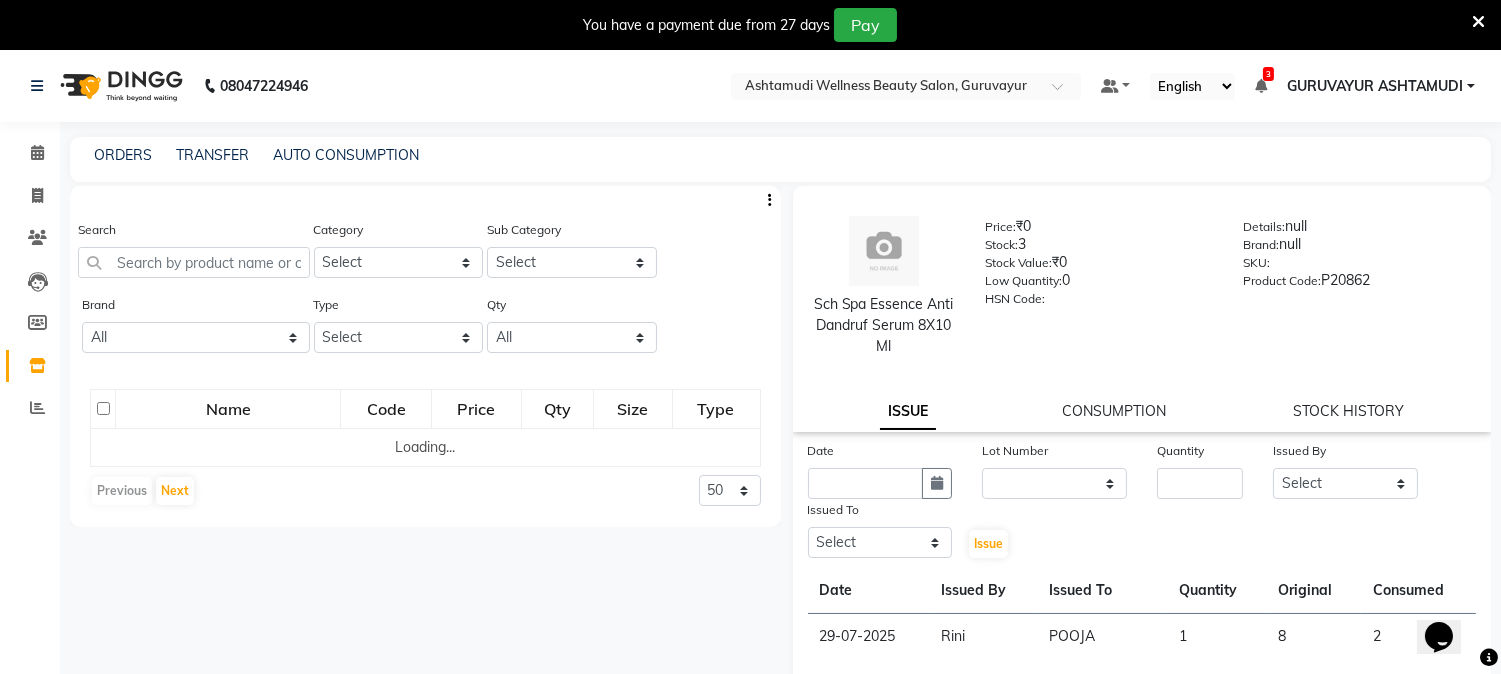 scroll, scrollTop: 0, scrollLeft: 0, axis: both 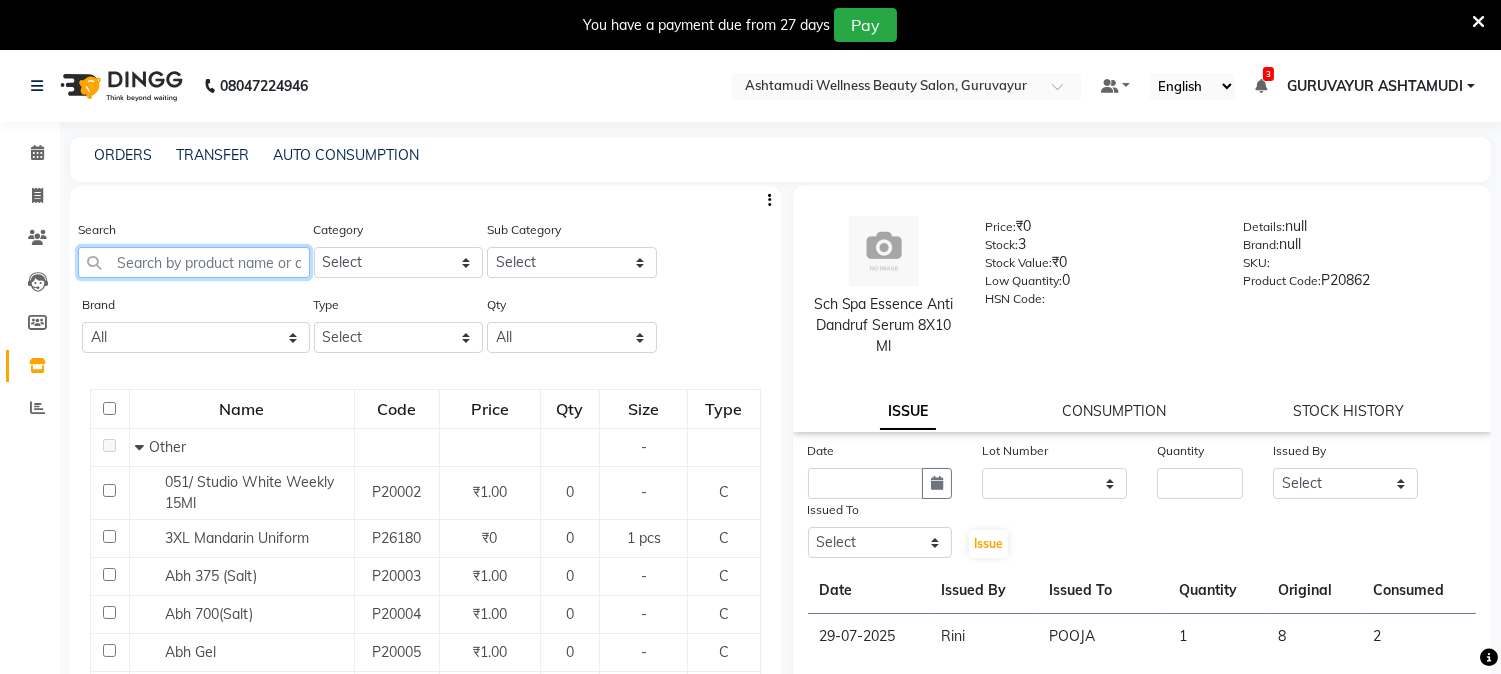 click 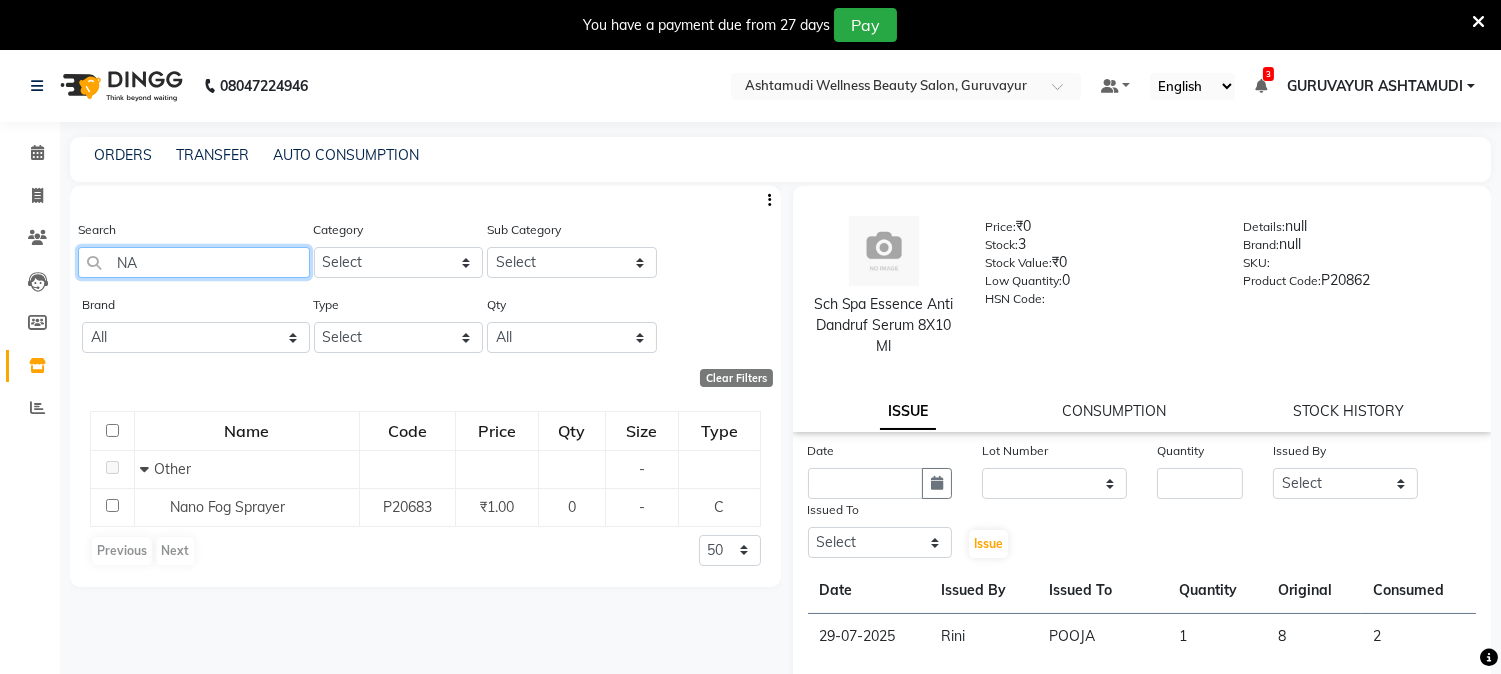 type on "N" 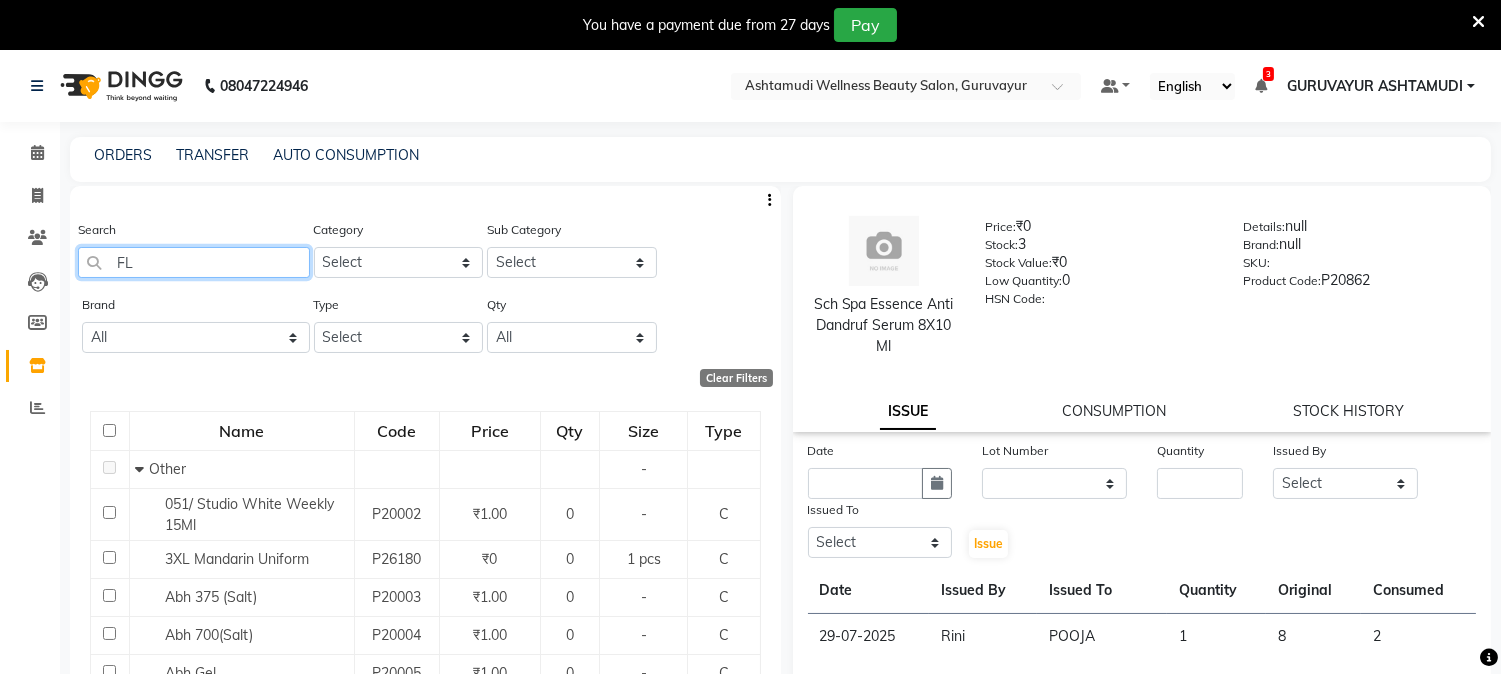 type on "F" 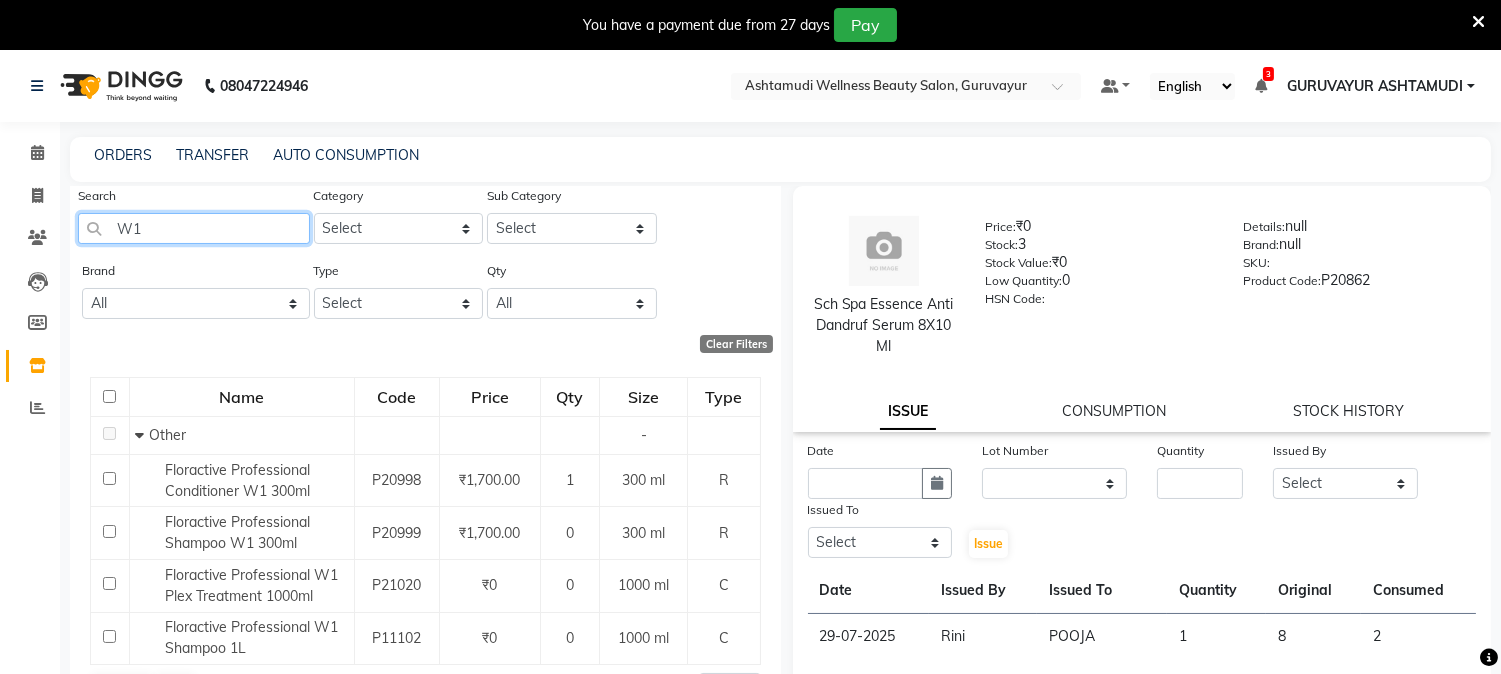 scroll, scrollTop: 53, scrollLeft: 0, axis: vertical 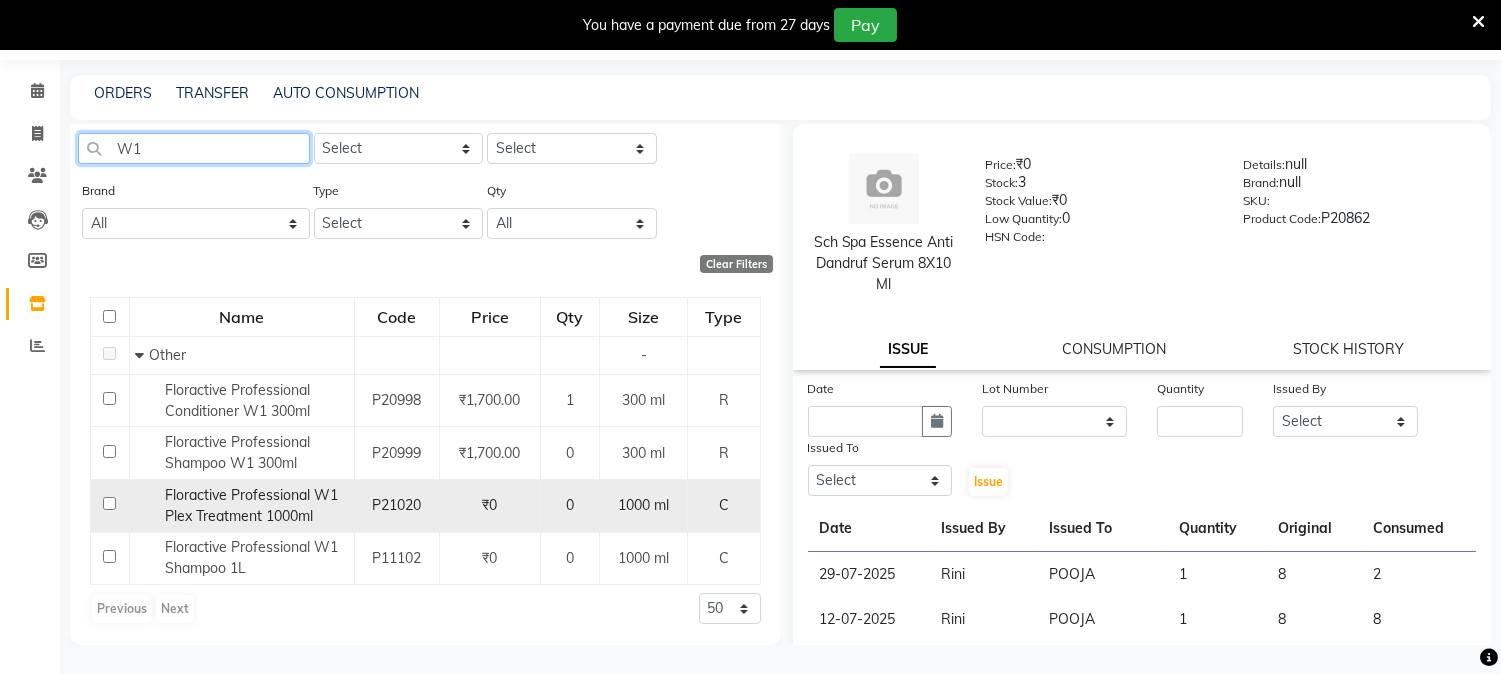 type on "W1" 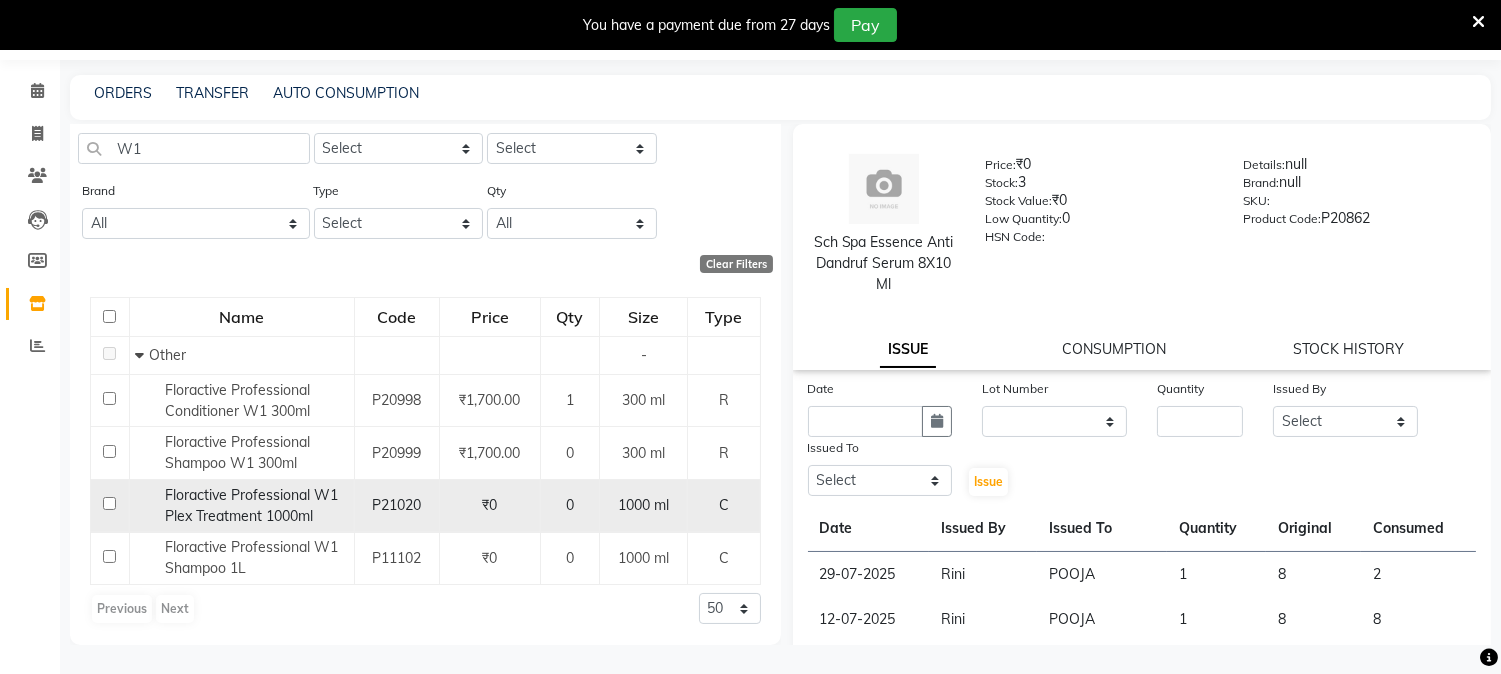click 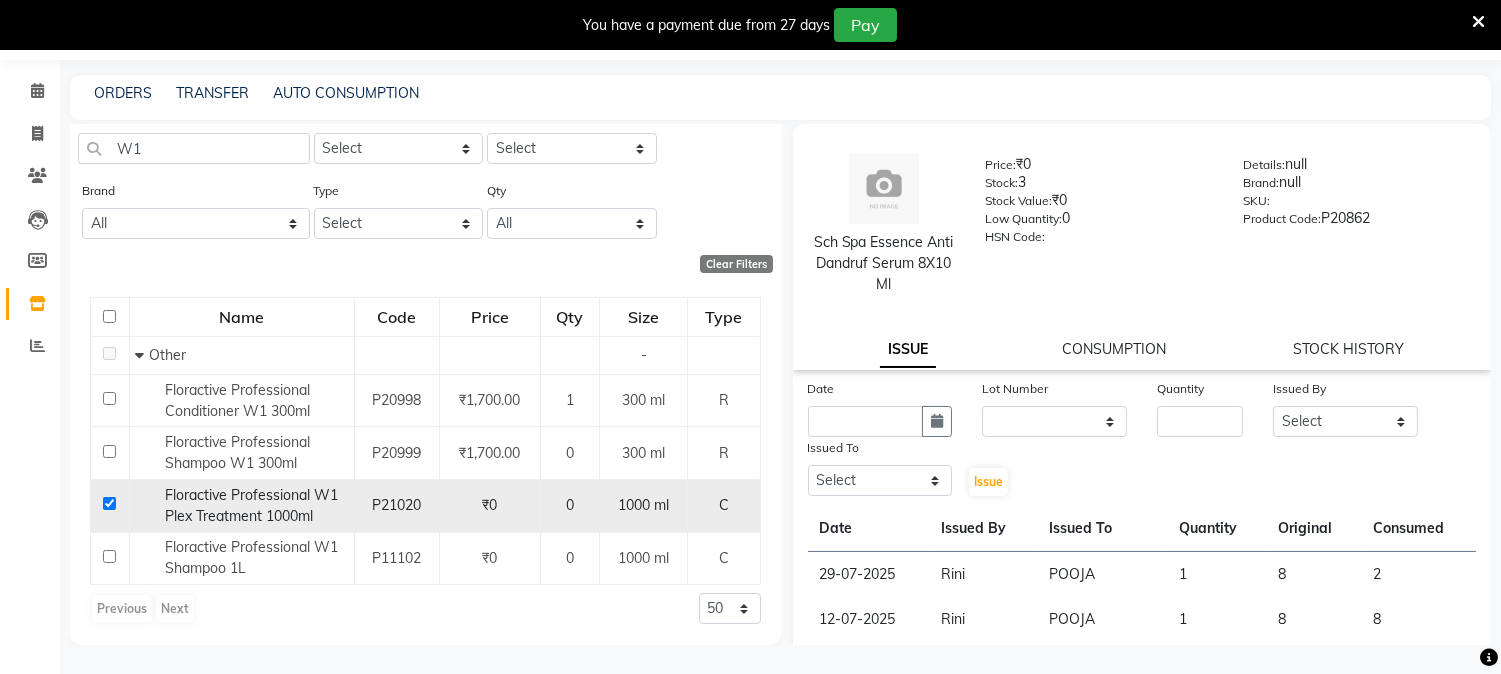 checkbox on "true" 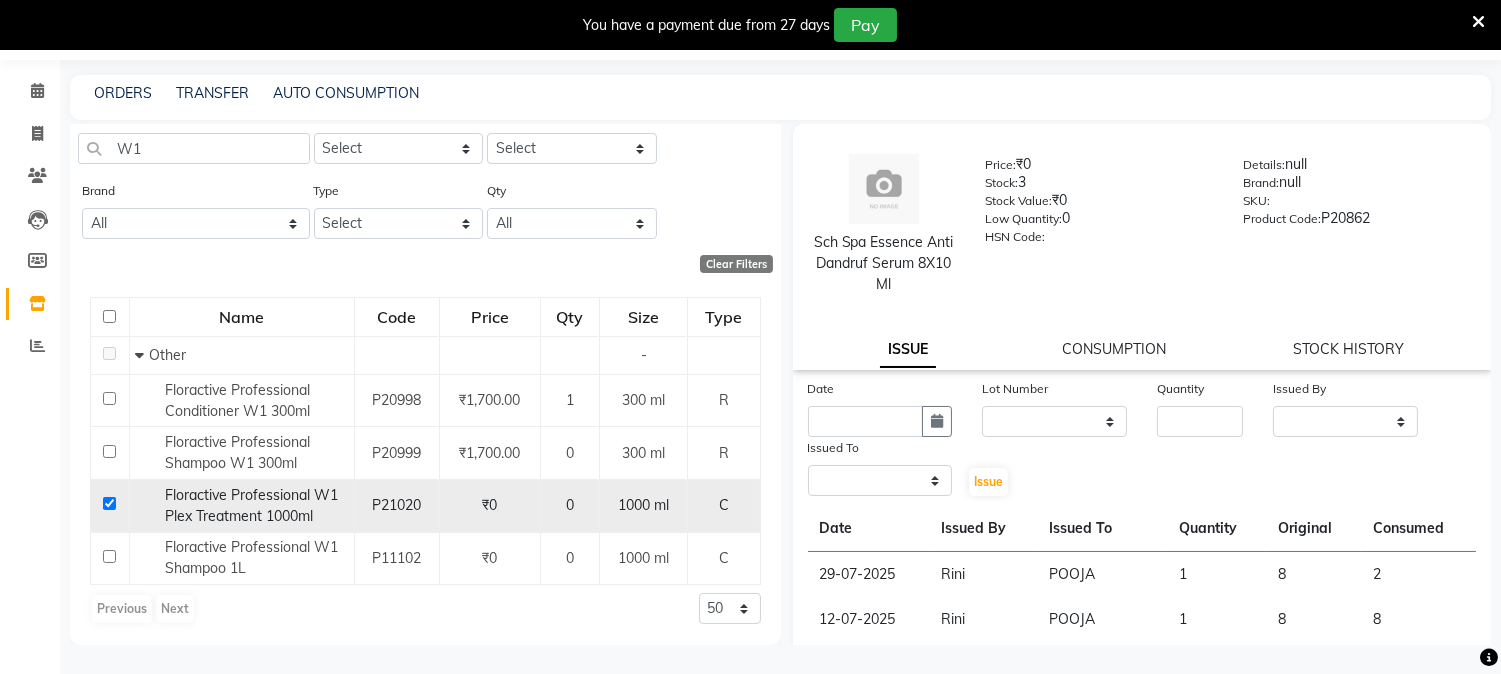 select 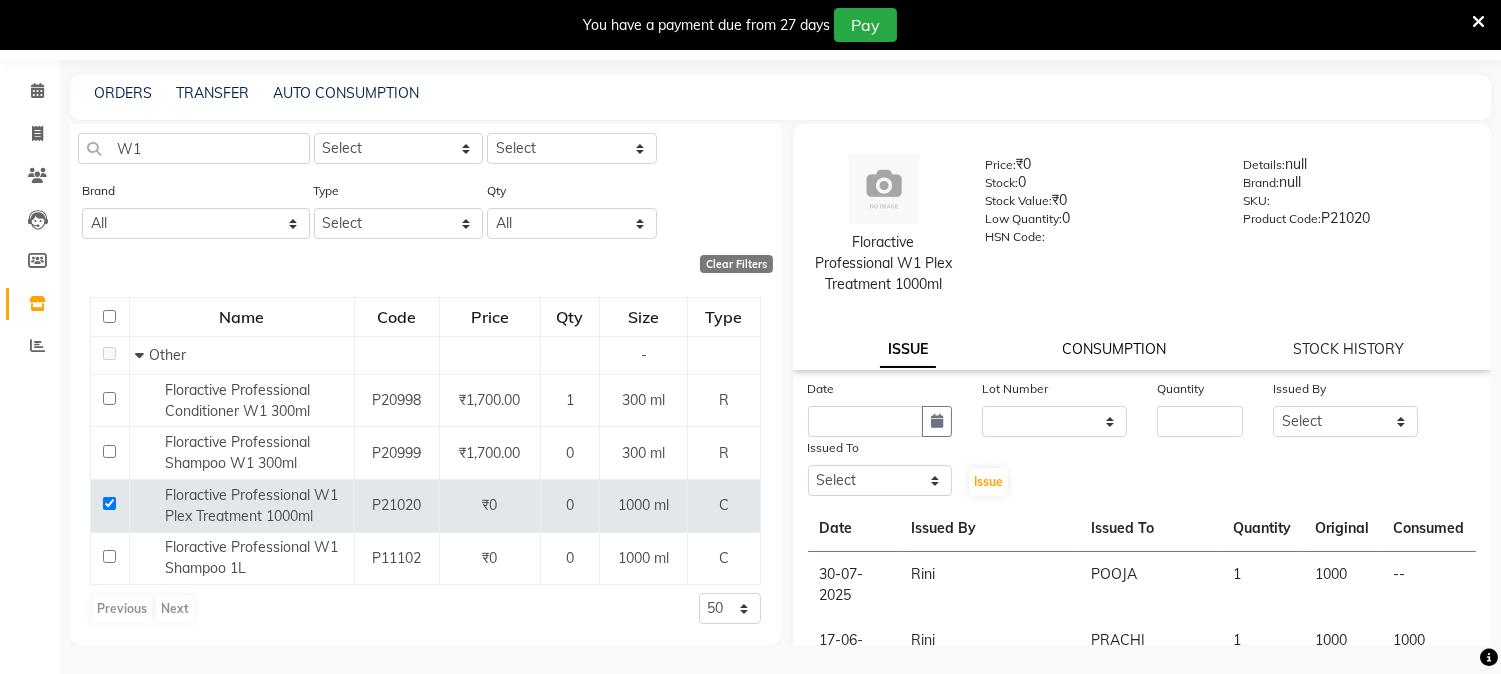 click on "CONSUMPTION" 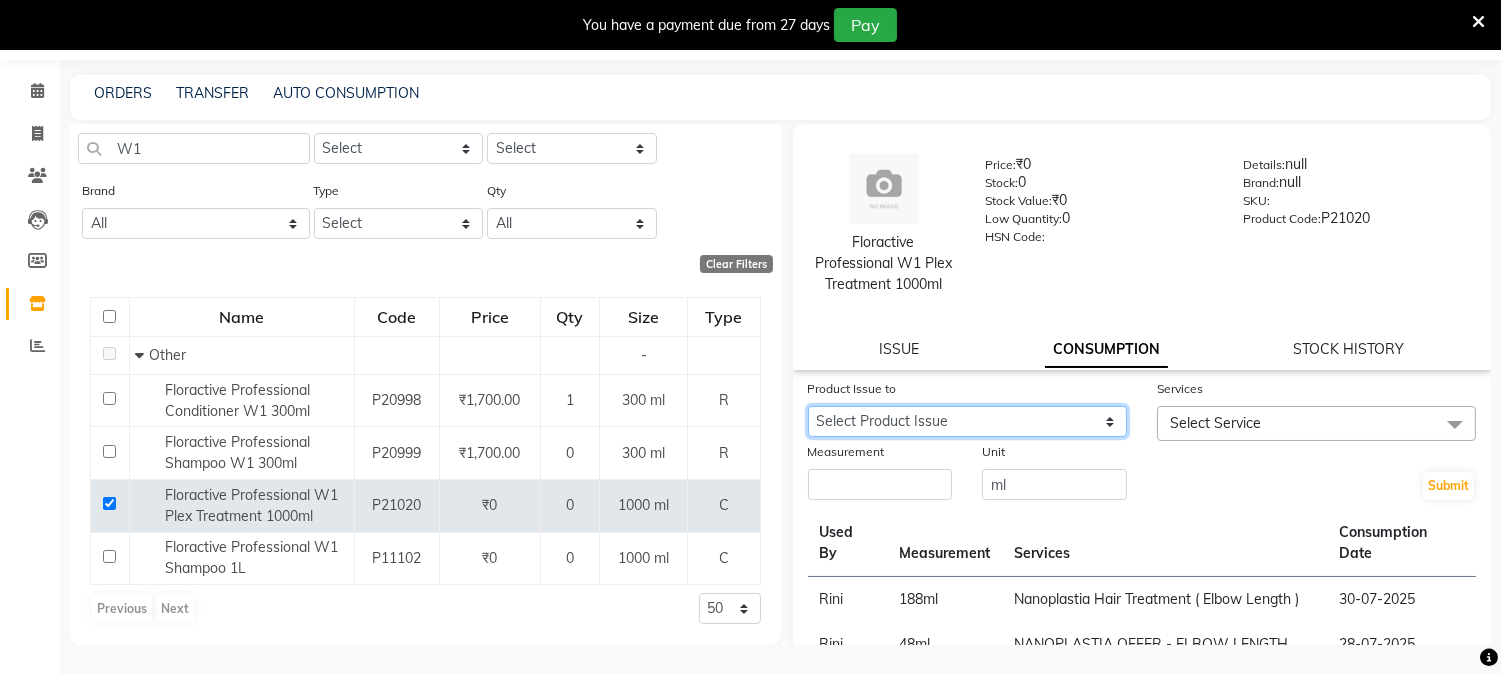 click on "Select Product Issue [DATE], Issued to: [FIRST], Balance: 1000" 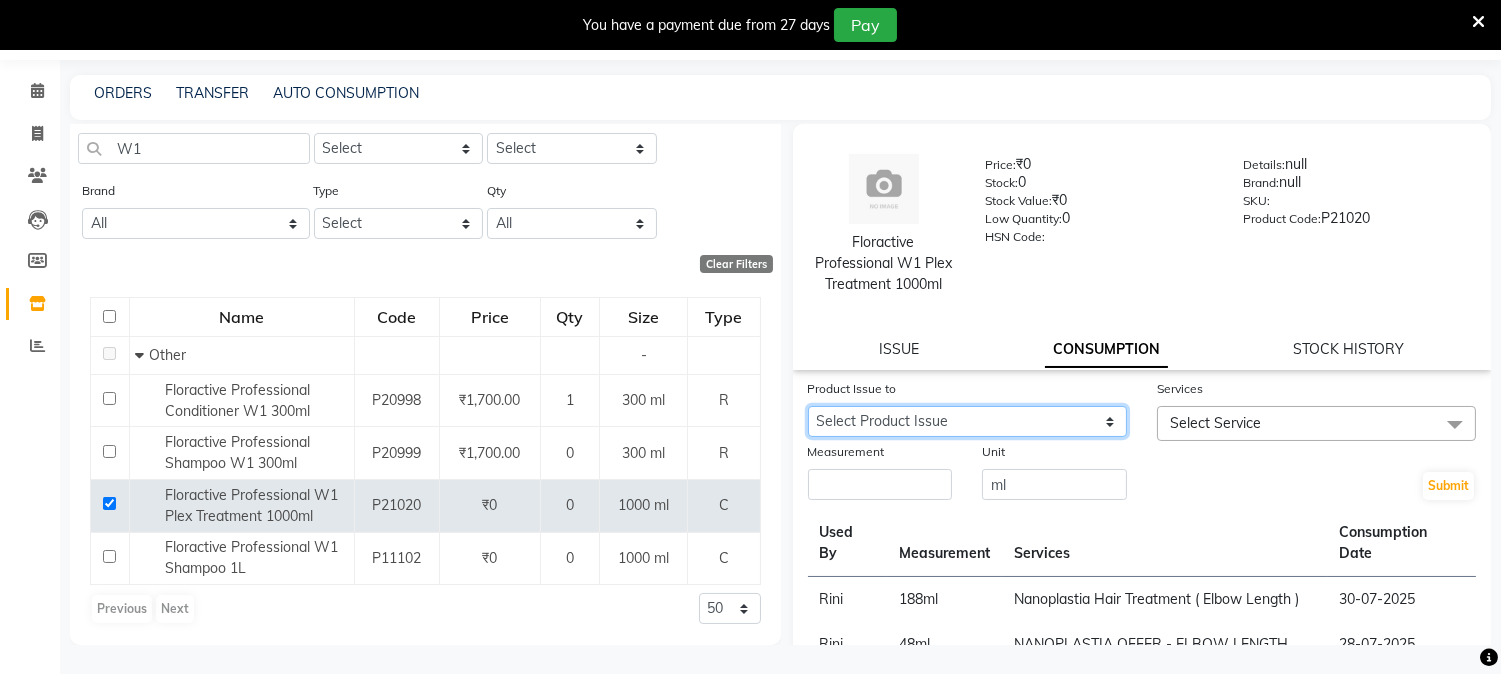 select on "1113371" 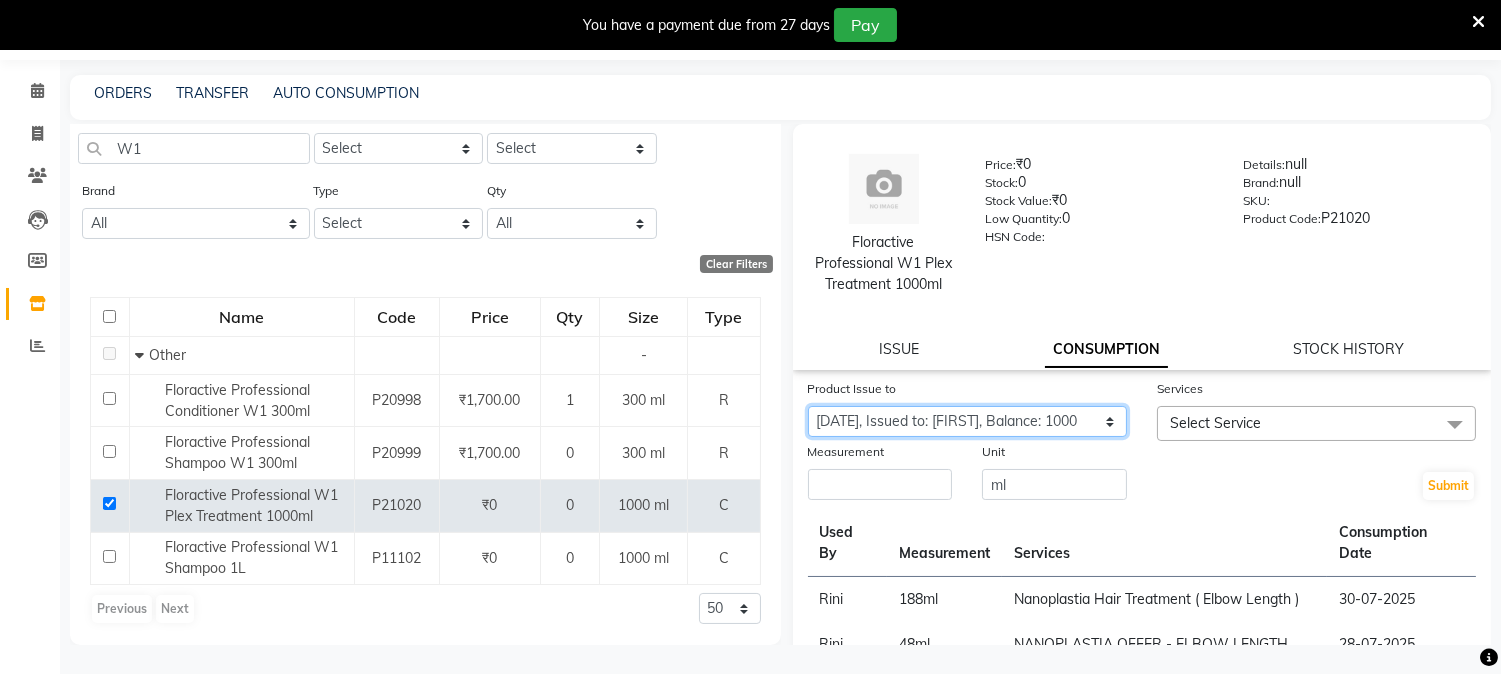 click on "Select Product Issue [DATE], Issued to: [FIRST], Balance: 1000" 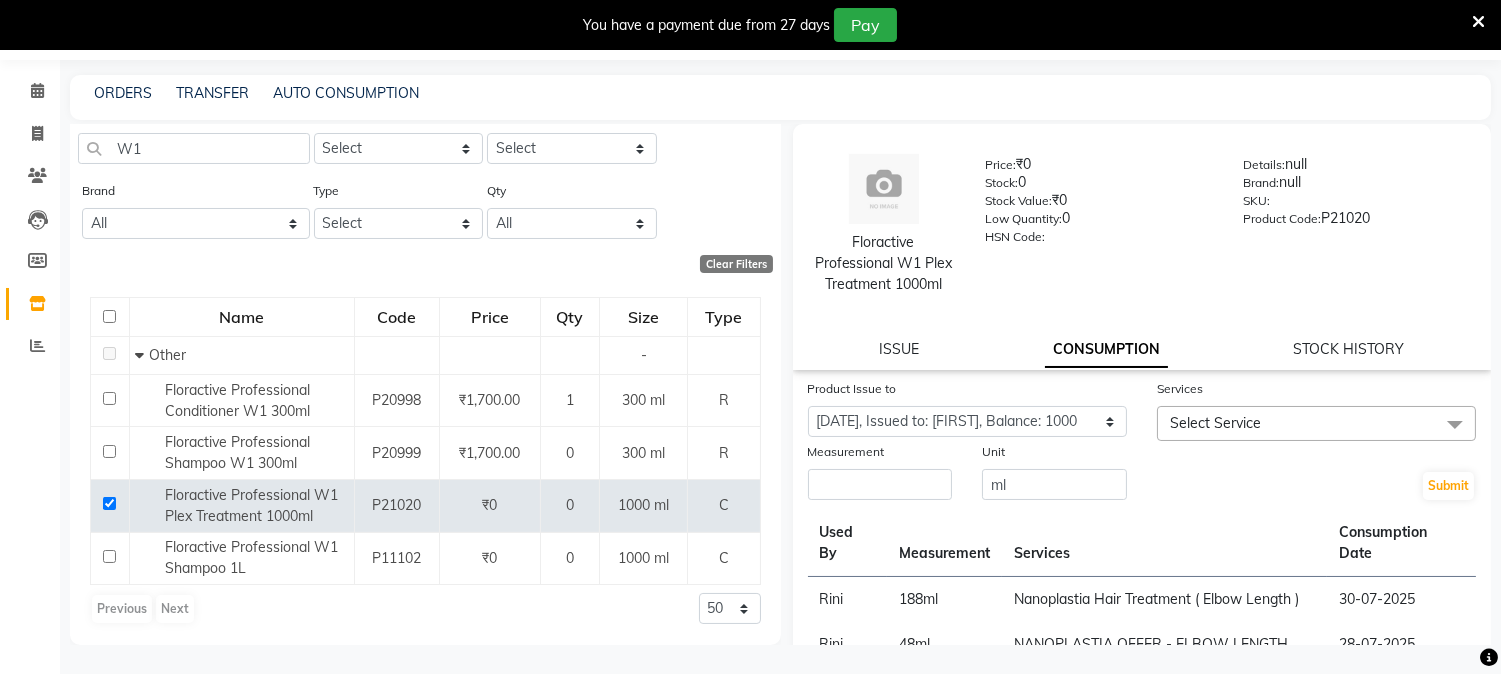 click 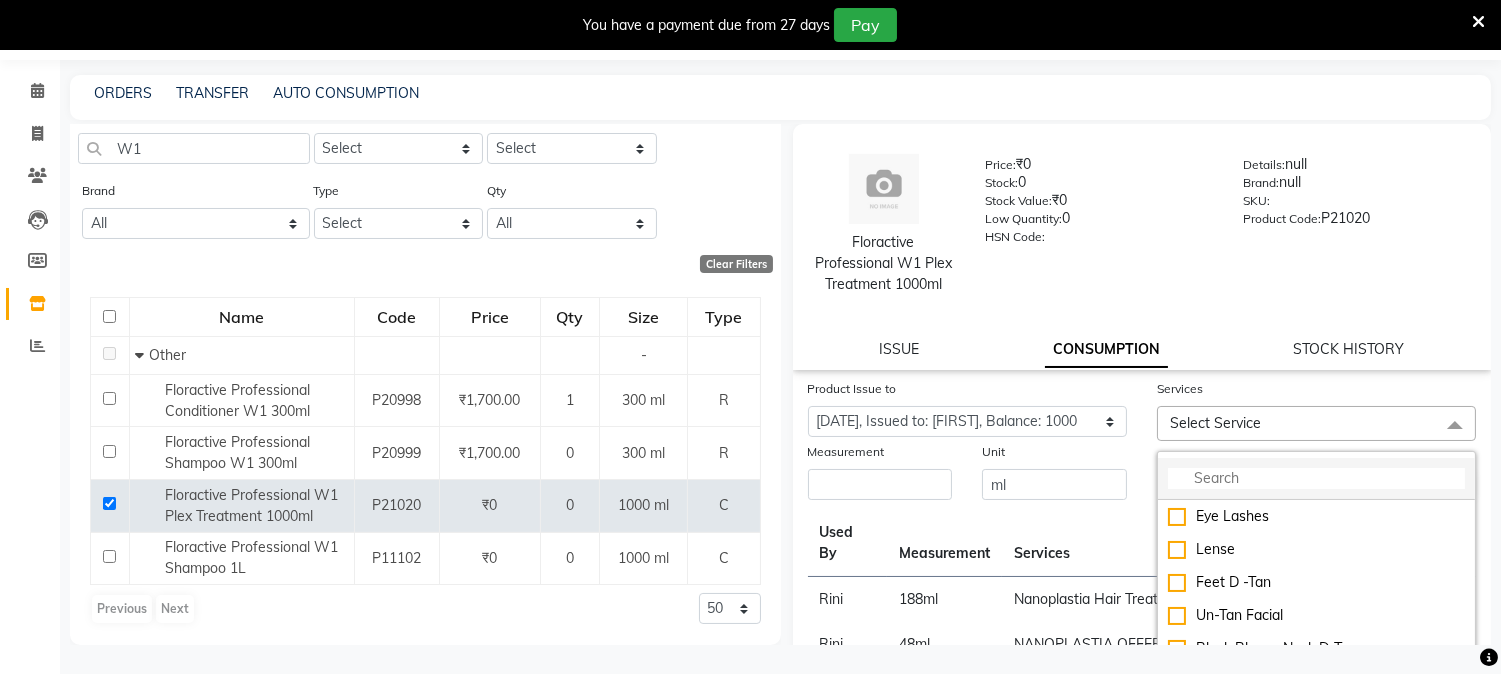 click 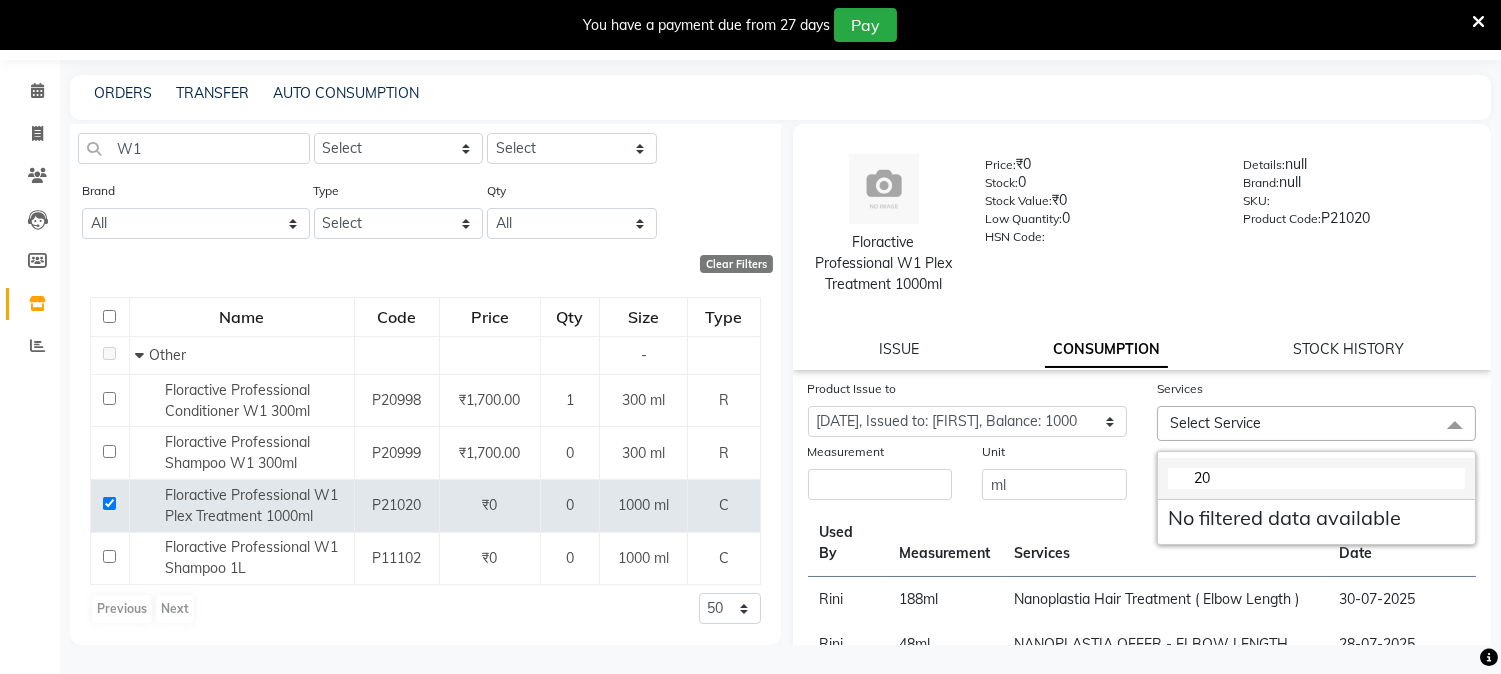 type on "2" 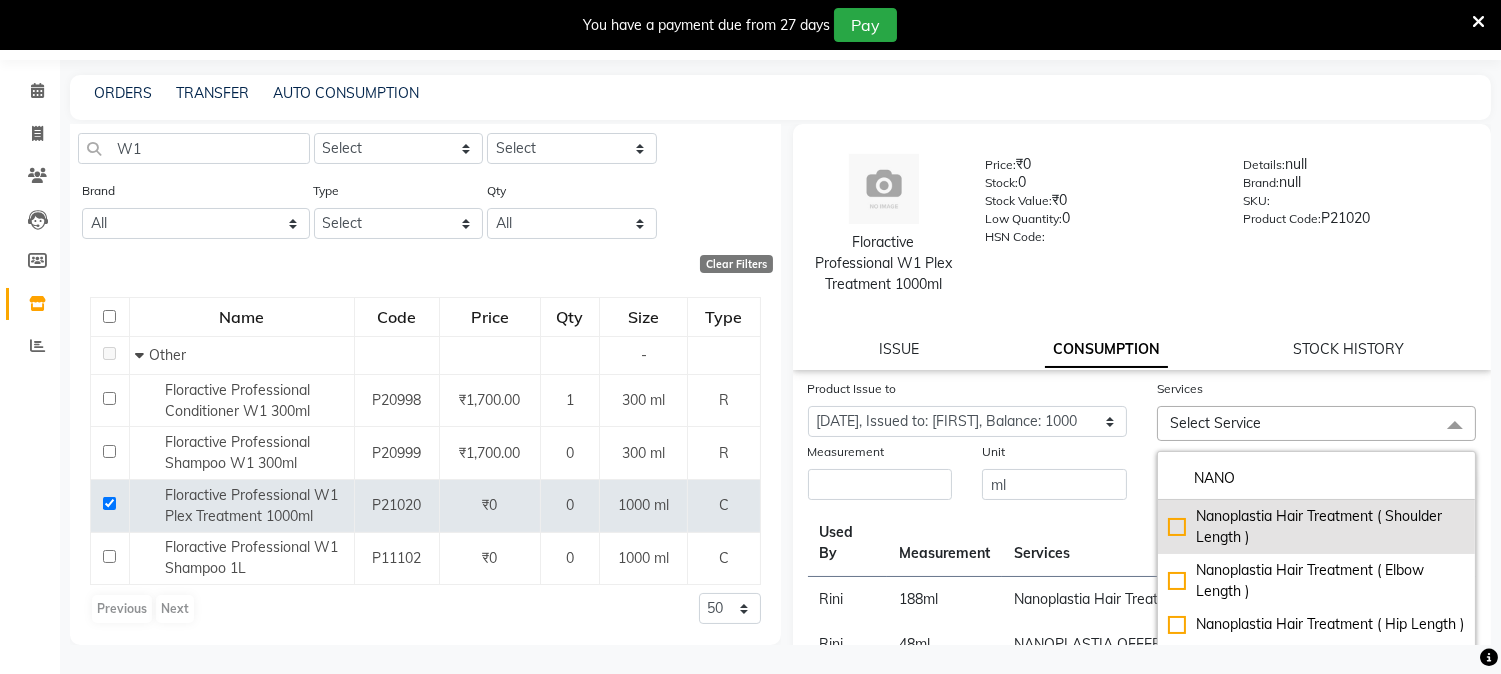 scroll, scrollTop: 30, scrollLeft: 0, axis: vertical 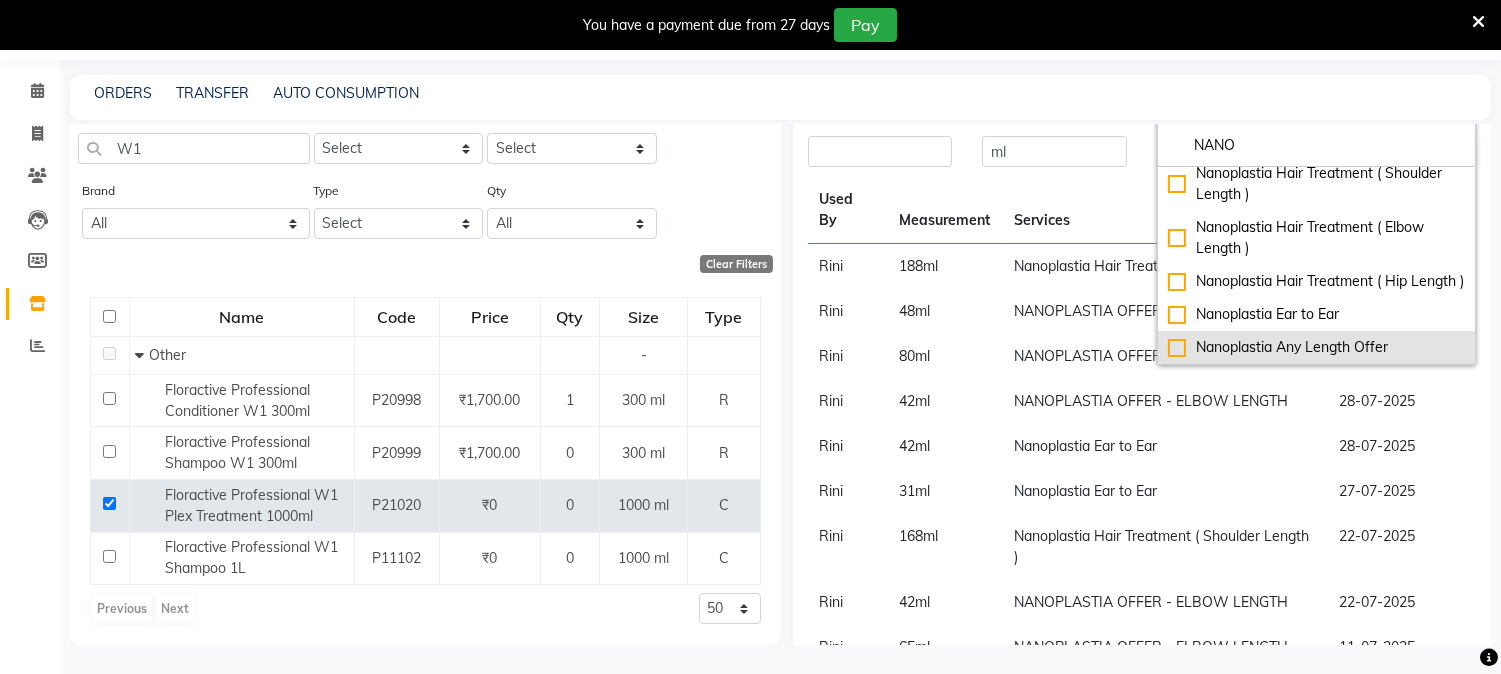type on "NANO" 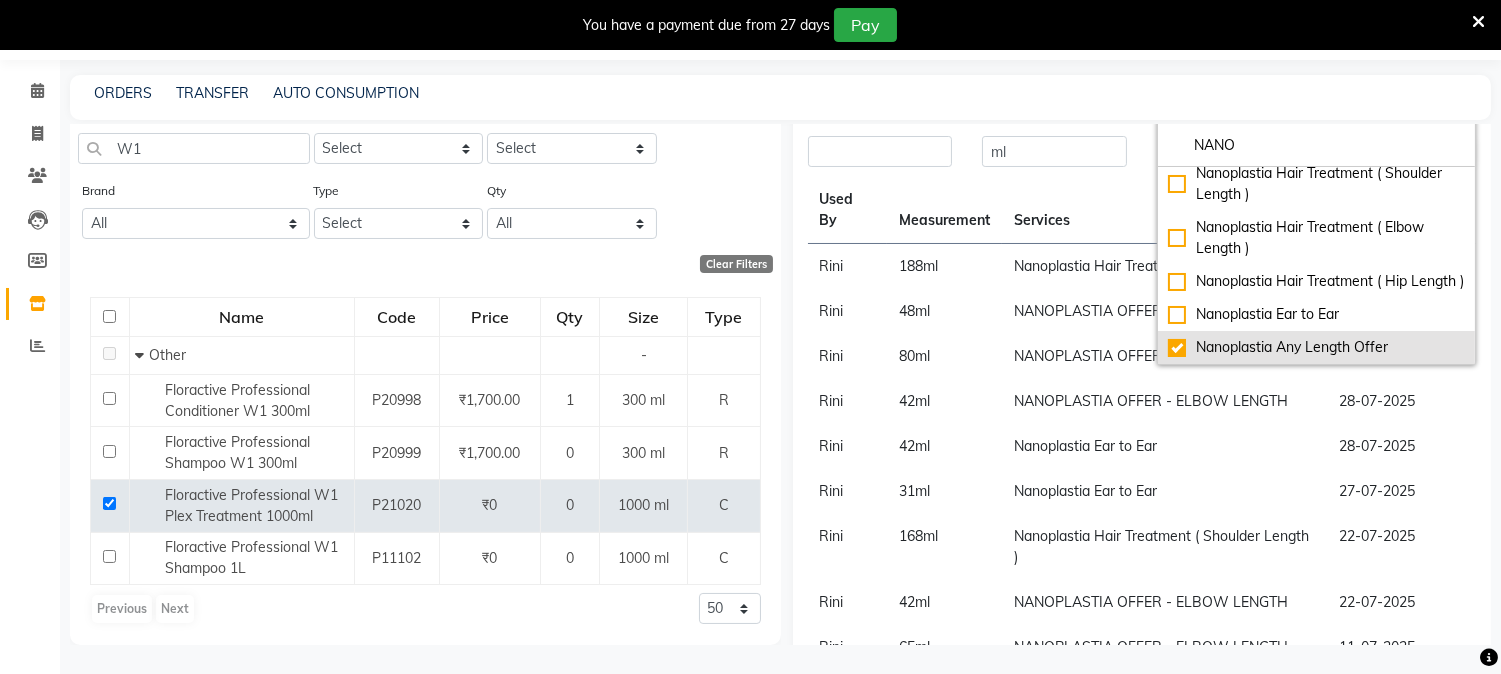 checkbox on "true" 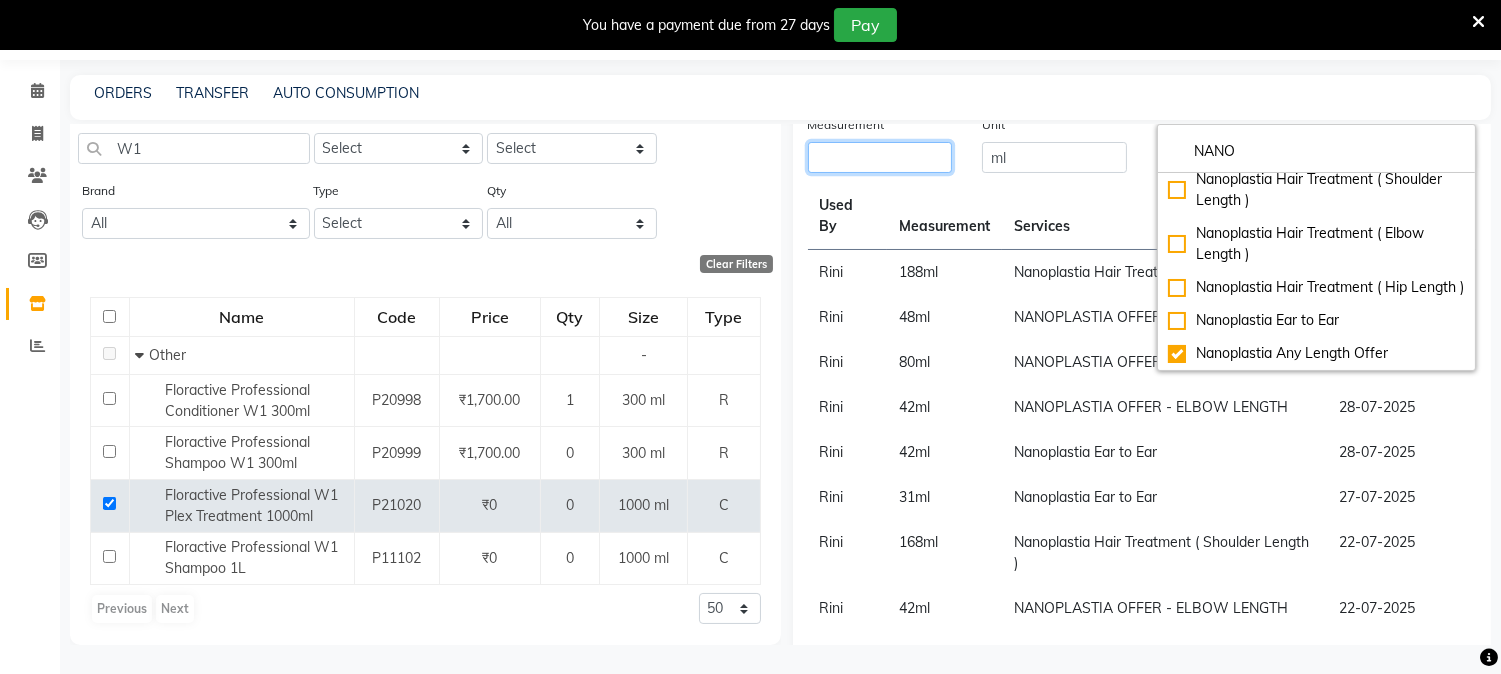 click 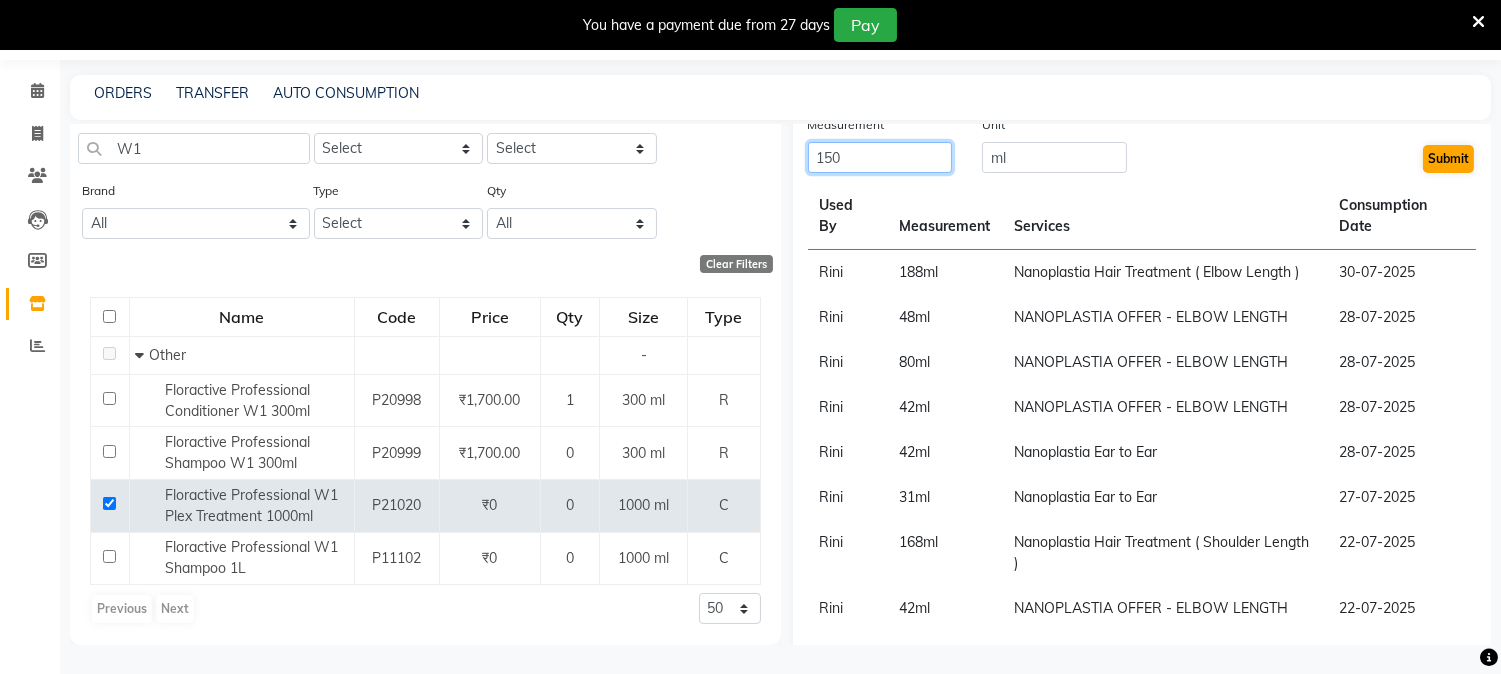 type on "150" 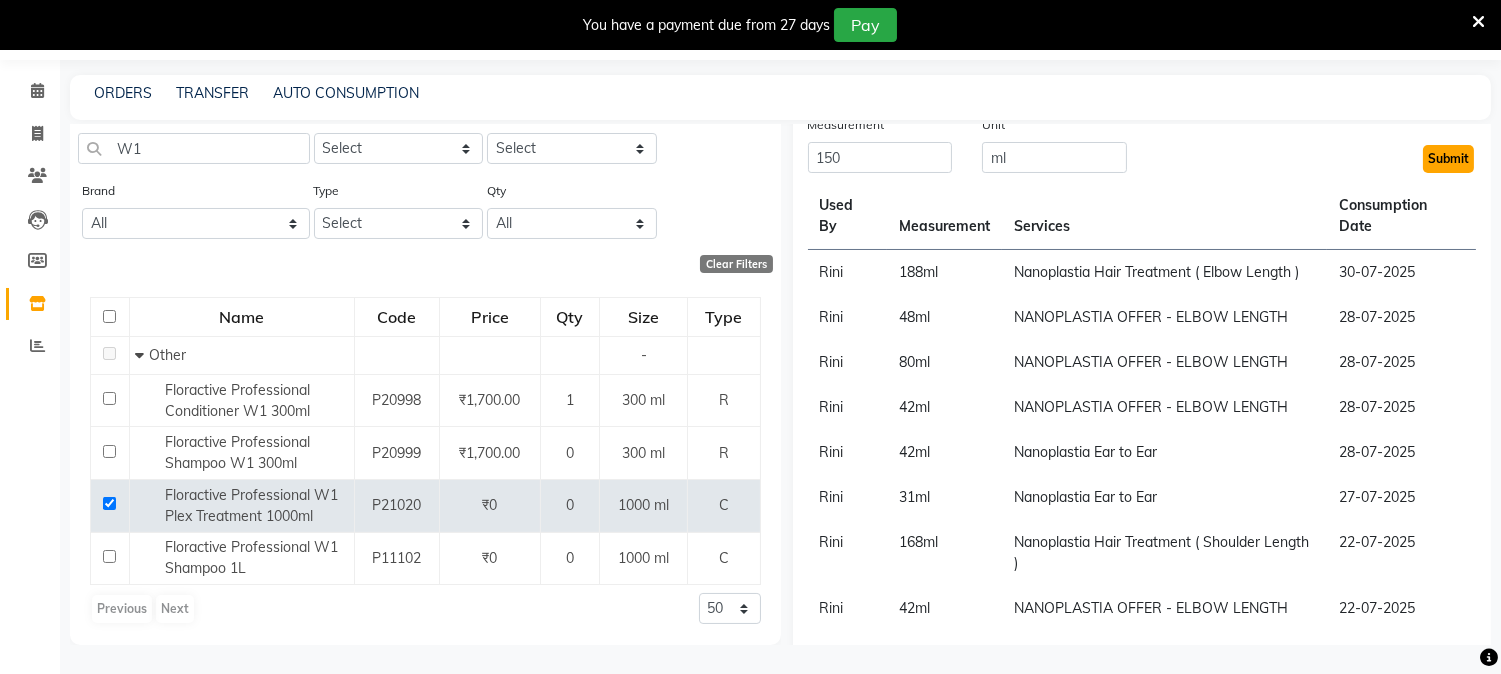 click on "Submit" 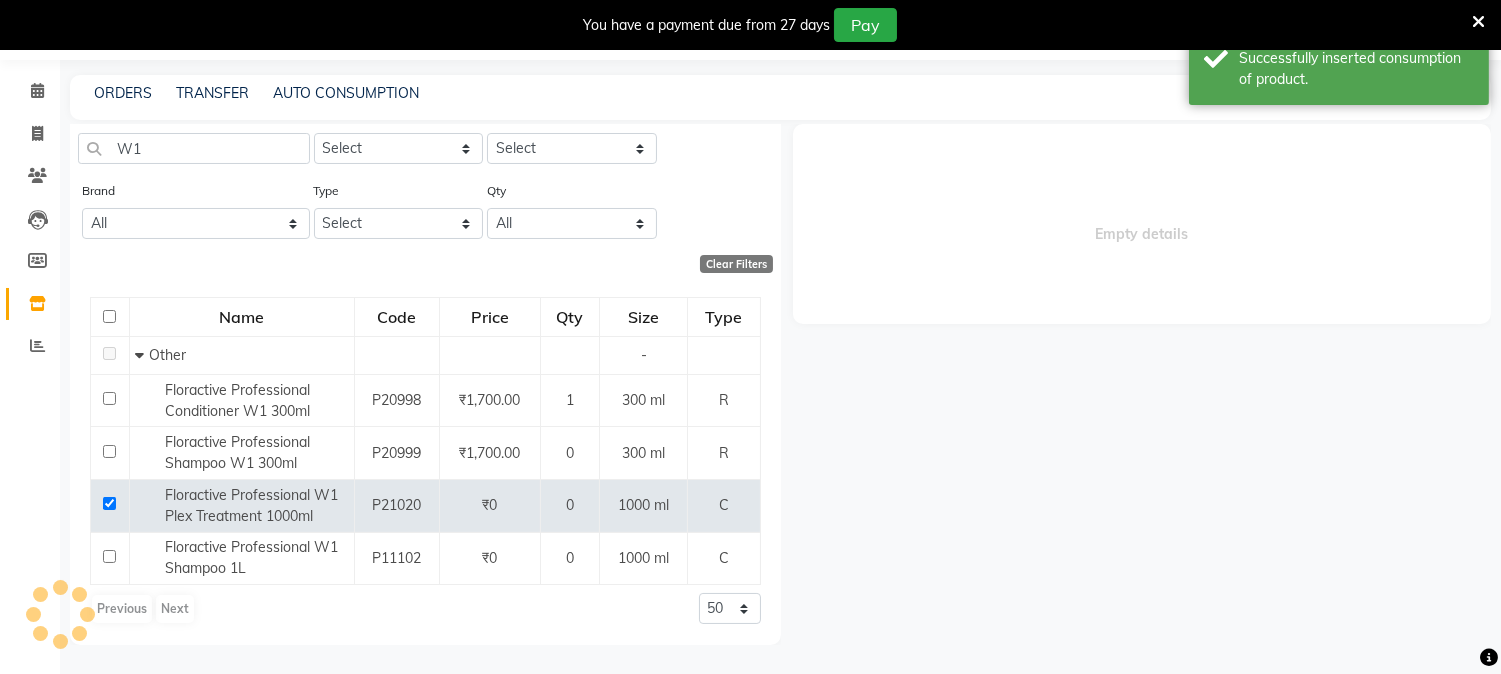 scroll, scrollTop: 0, scrollLeft: 0, axis: both 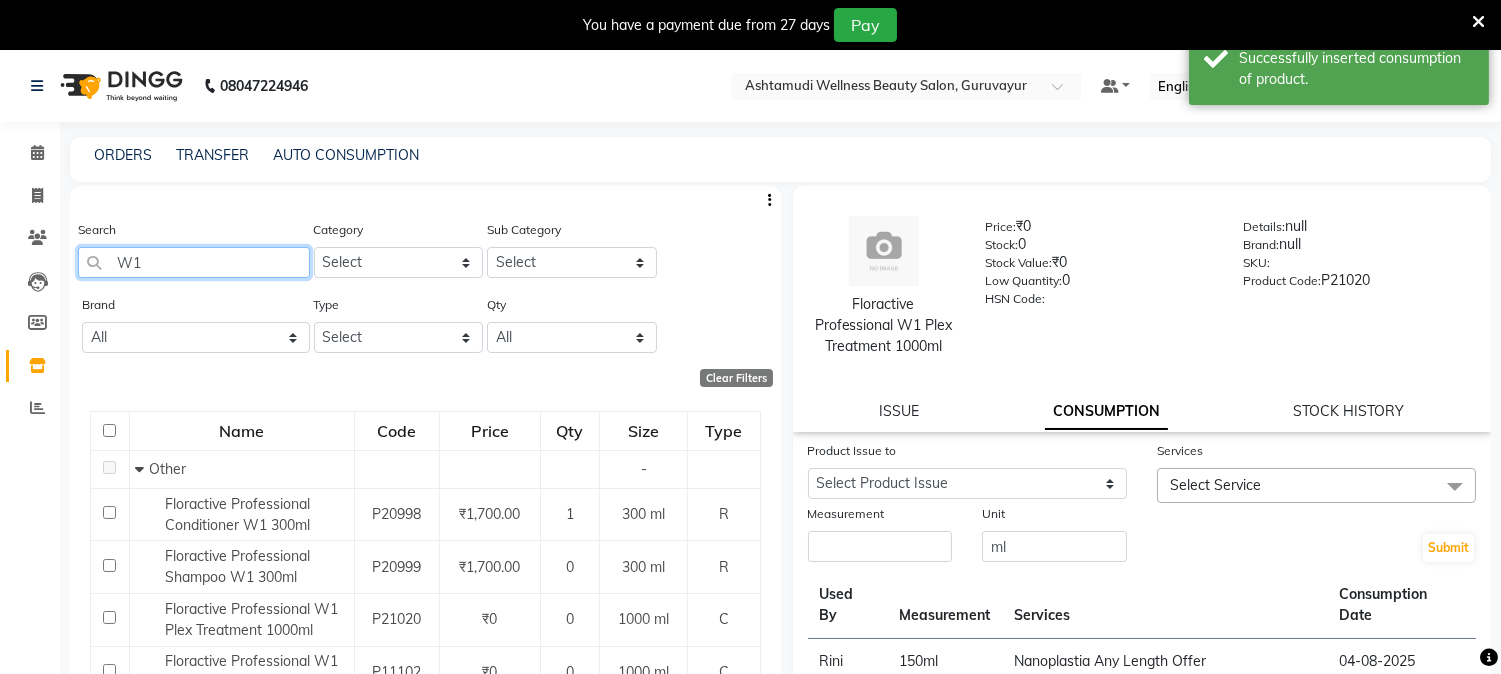 drag, startPoint x: 151, startPoint y: 261, endPoint x: 58, endPoint y: 270, distance: 93.43447 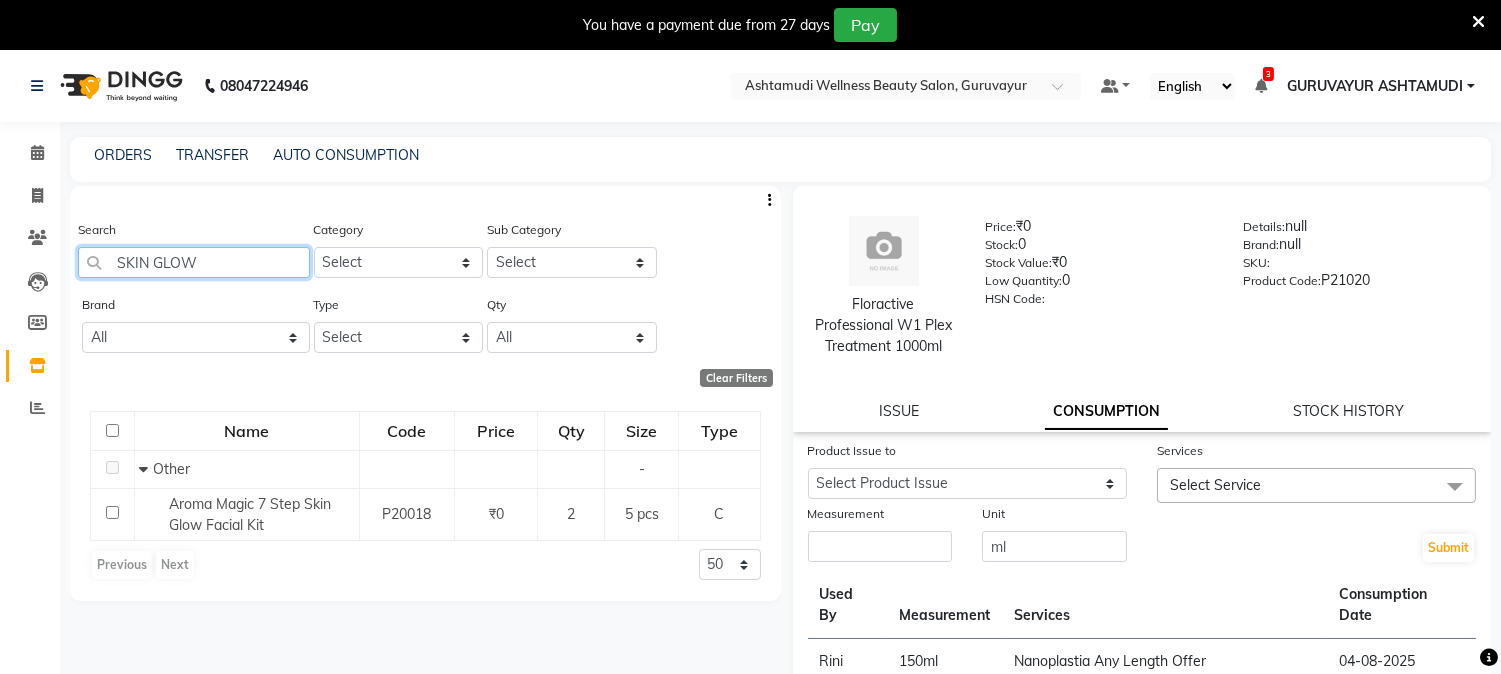 type on "SKIN GLOW" 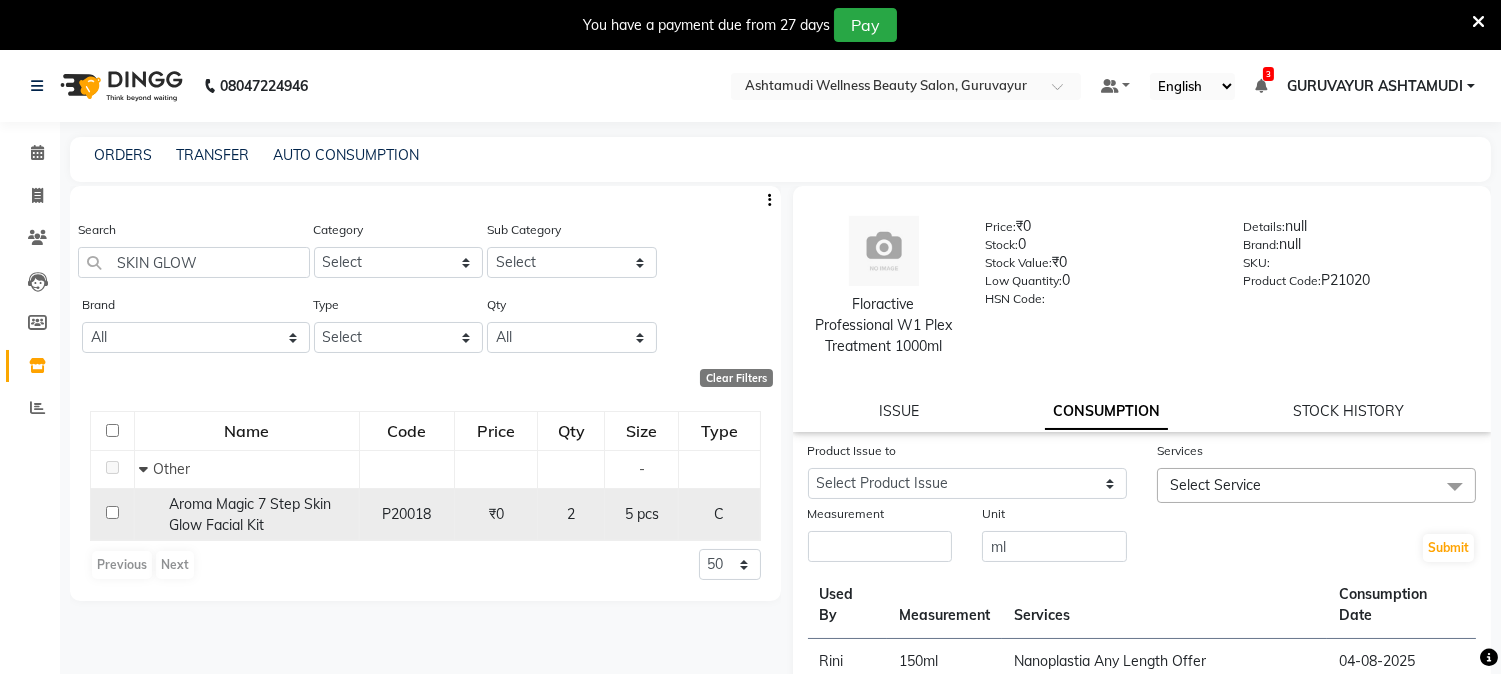 click 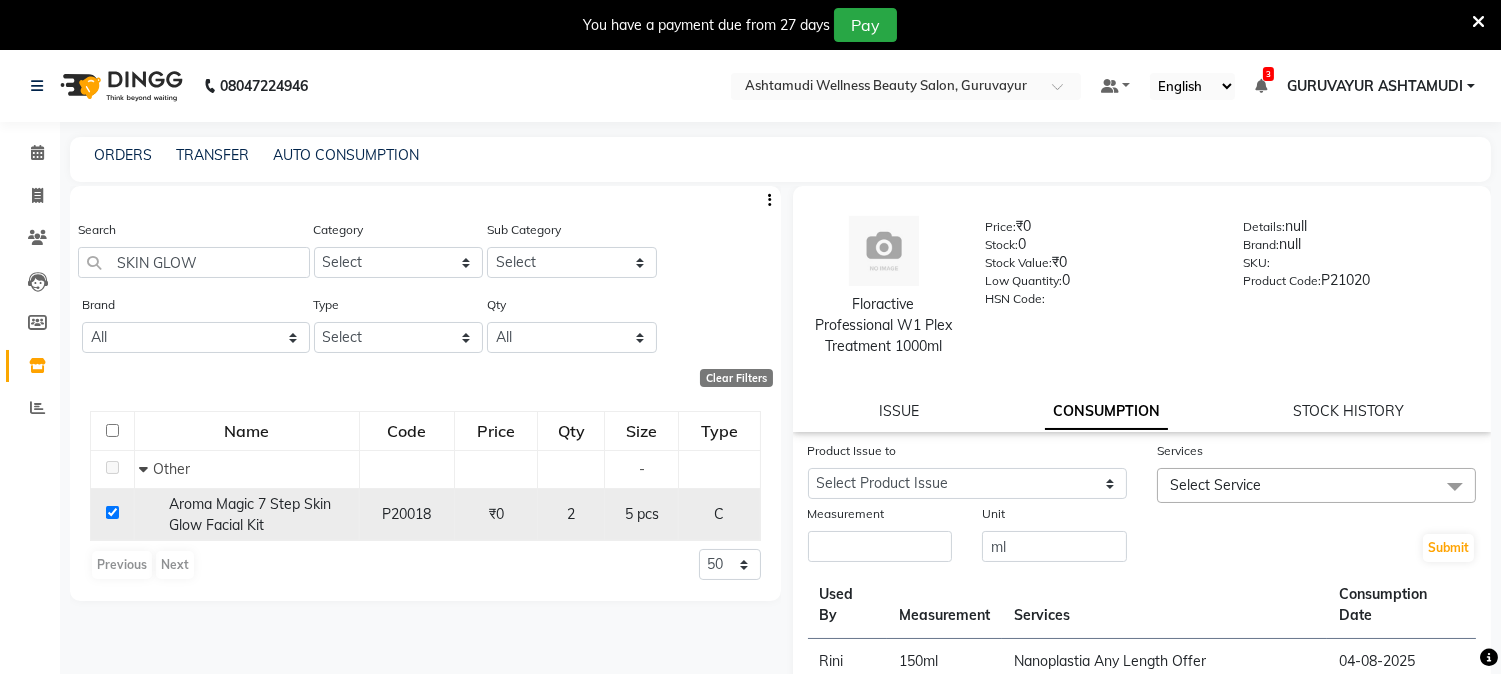 checkbox on "true" 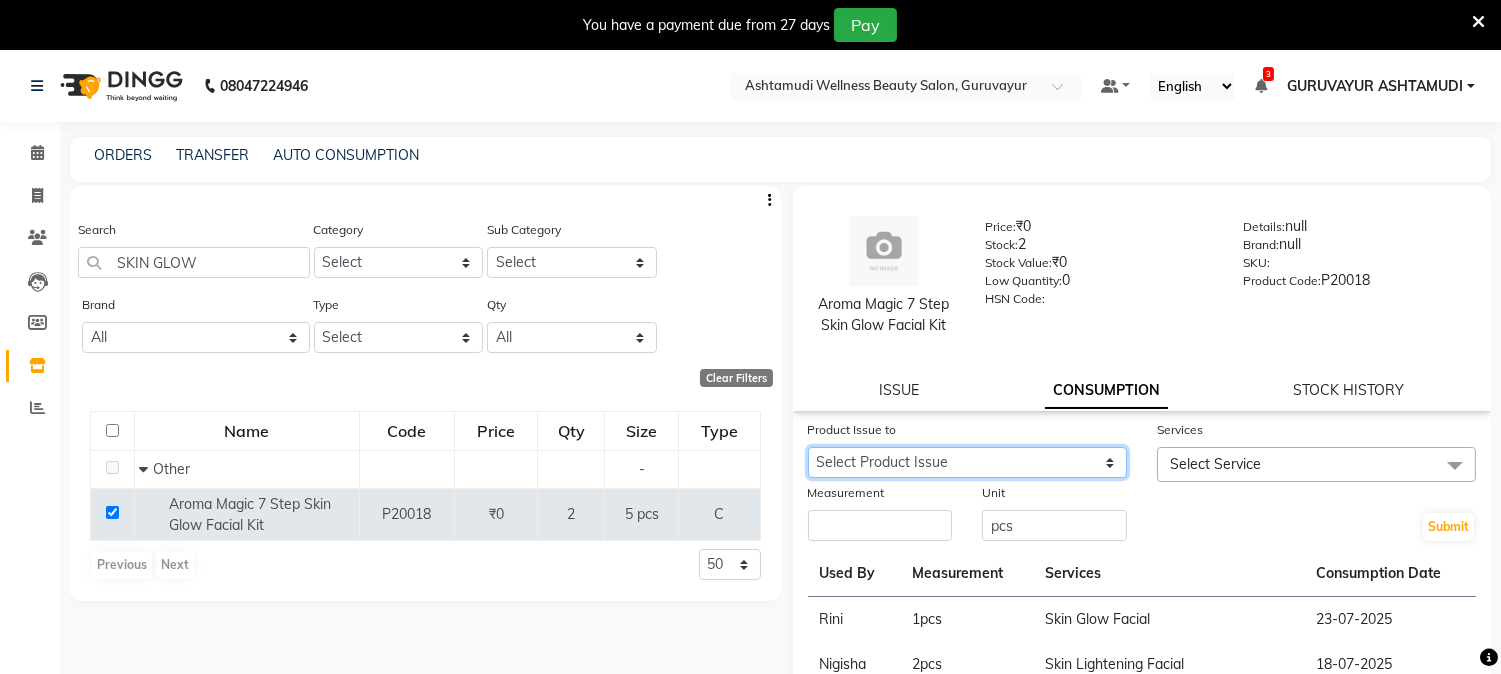 click on "Select Product Issue [DATE], Issued to: [FIRST] [LAST] , Balance: 4" 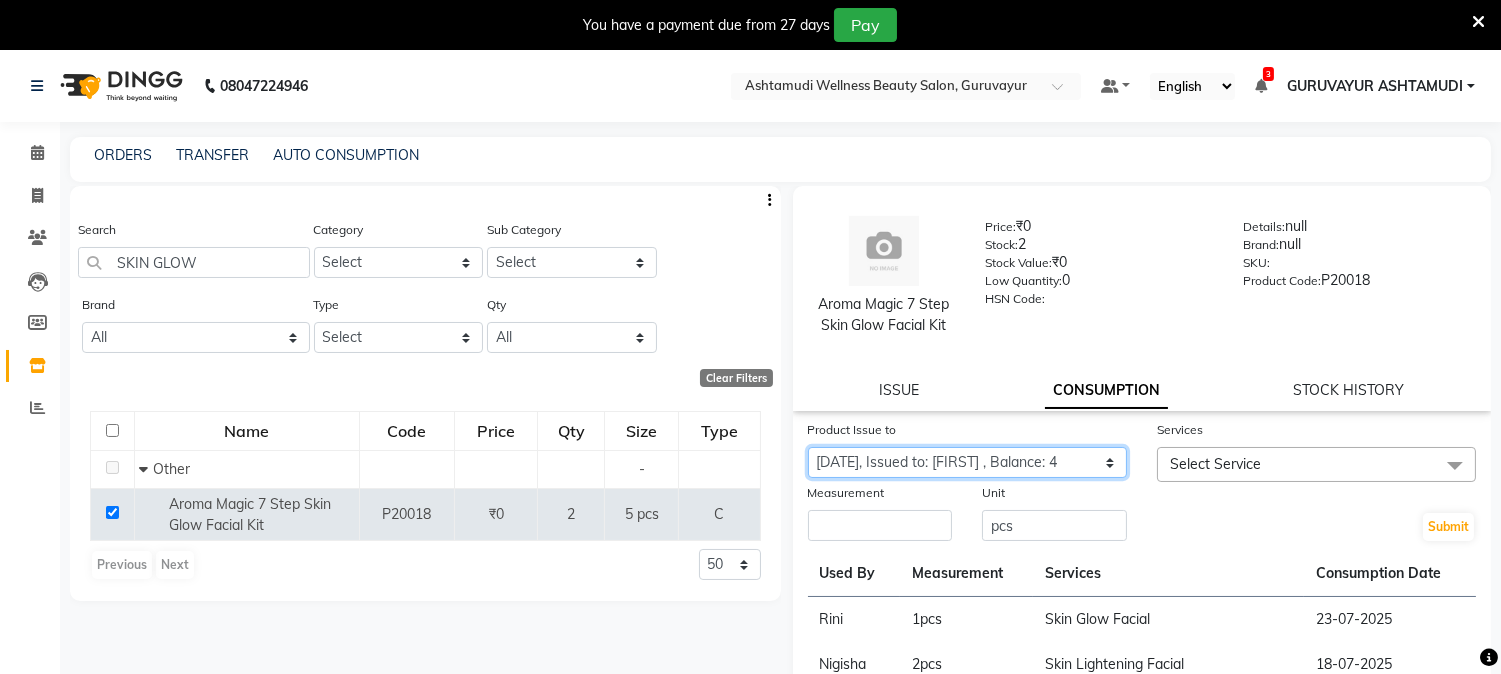 click on "Select Product Issue [DATE], Issued to: [FIRST] [LAST] , Balance: 4" 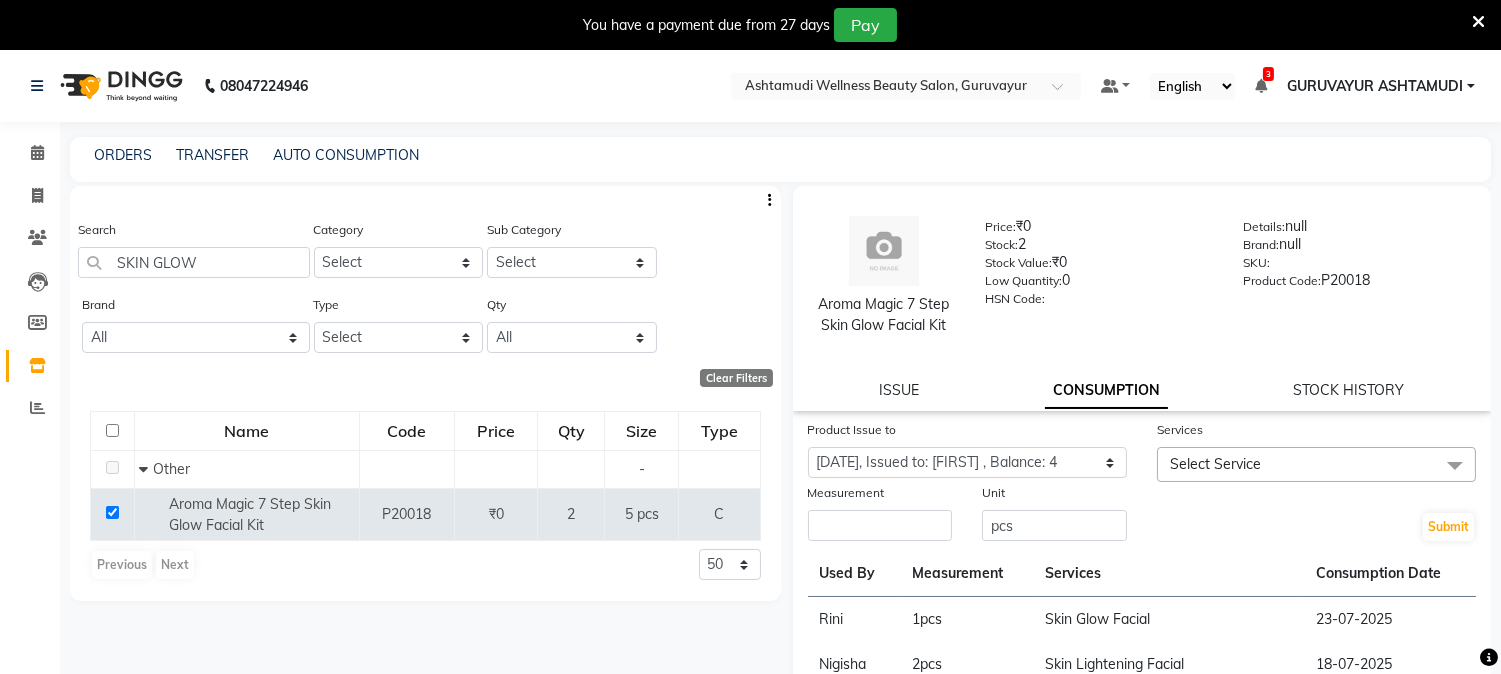 click 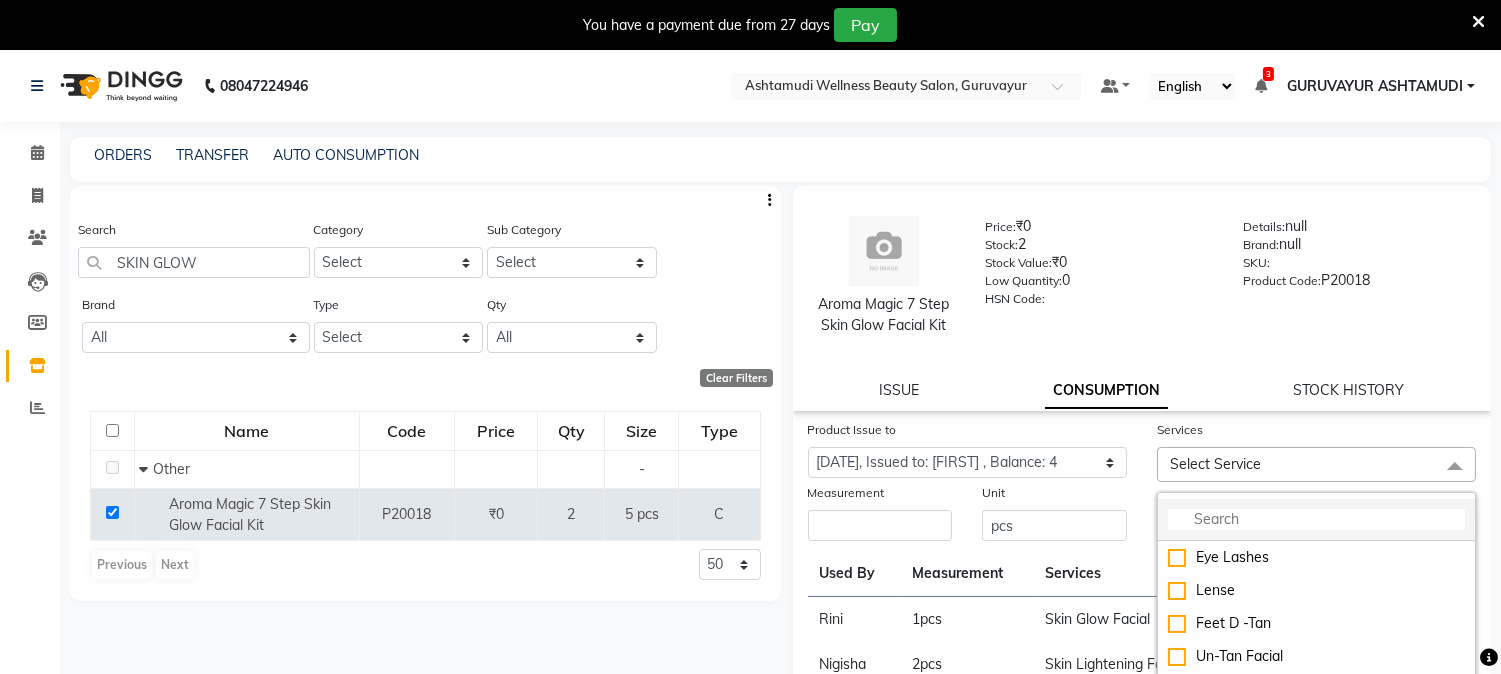 click 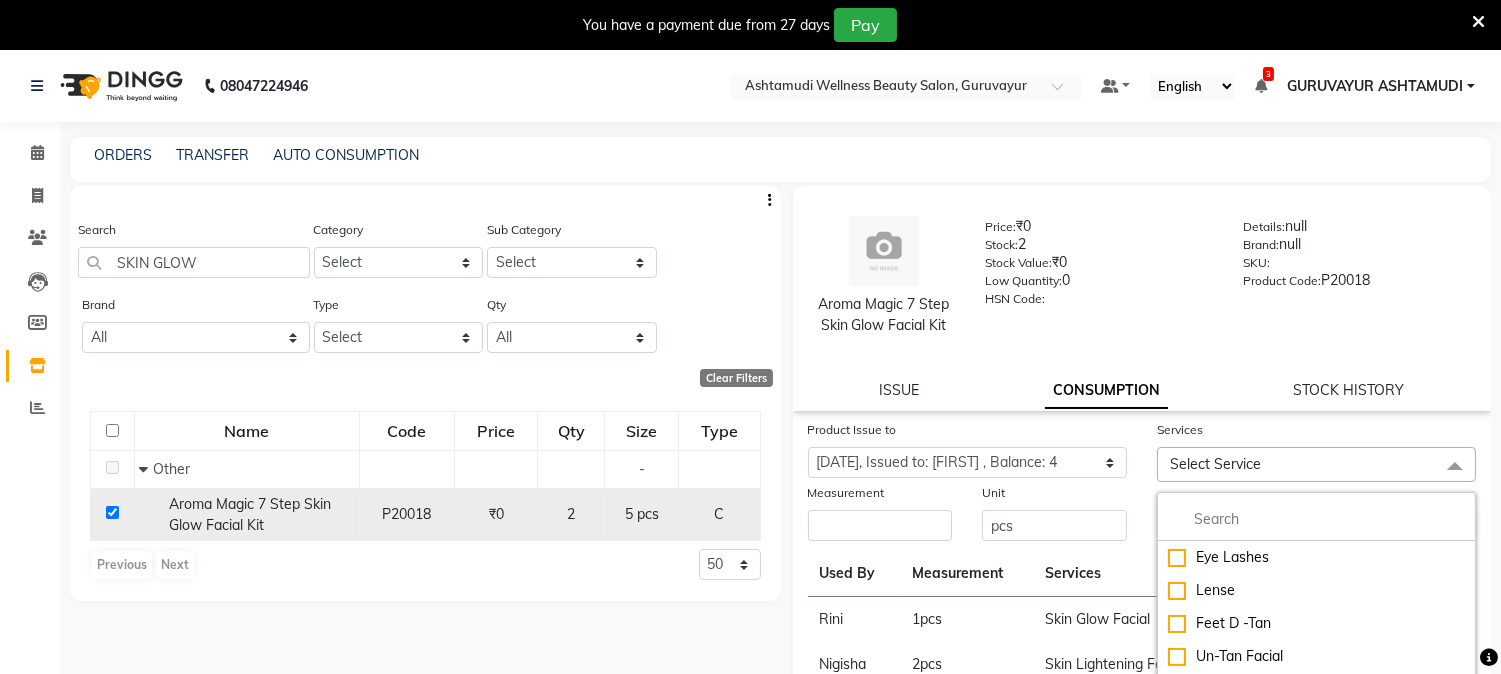 click 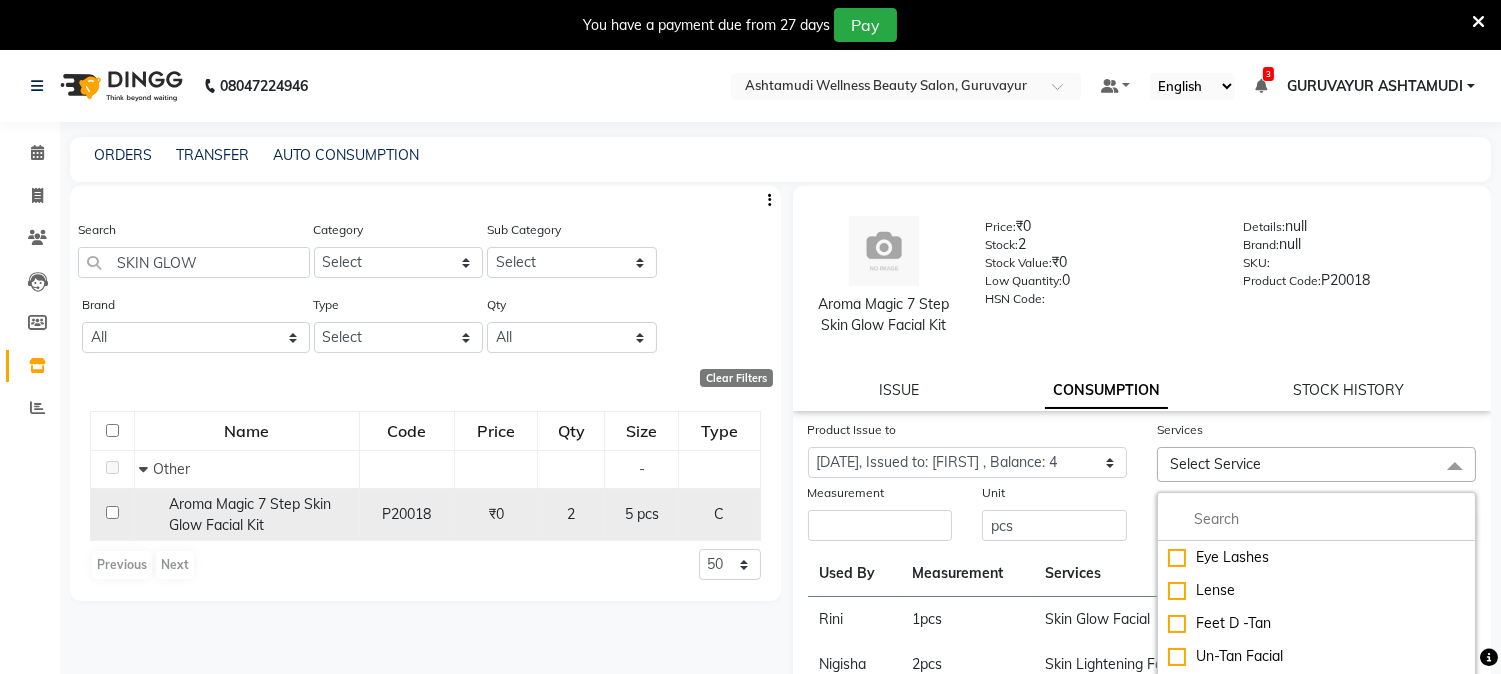checkbox on "false" 